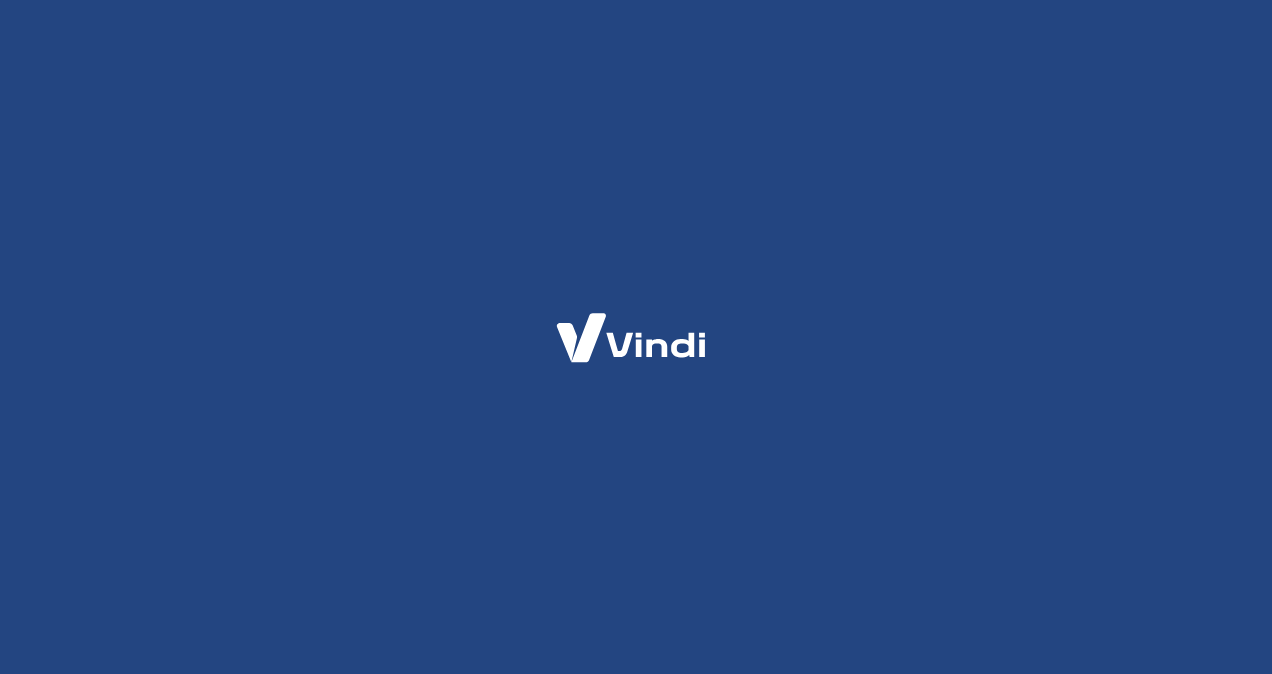 scroll, scrollTop: 0, scrollLeft: 0, axis: both 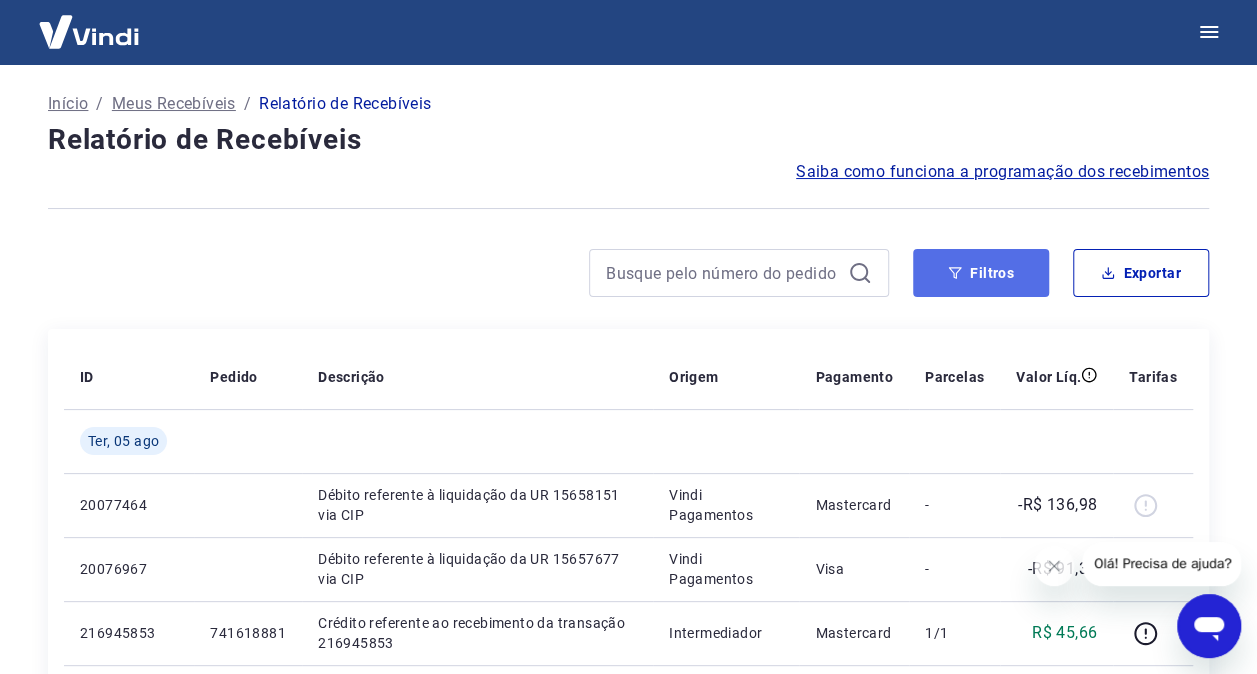 click on "Filtros" at bounding box center (981, 273) 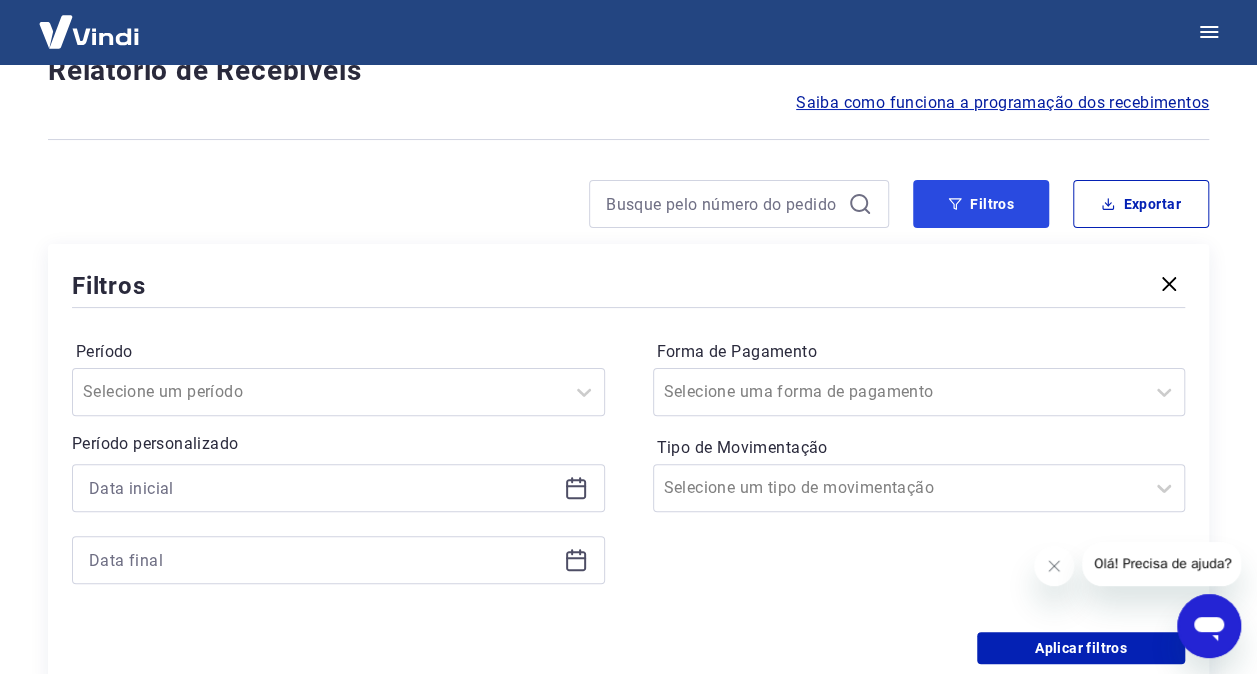 scroll, scrollTop: 100, scrollLeft: 0, axis: vertical 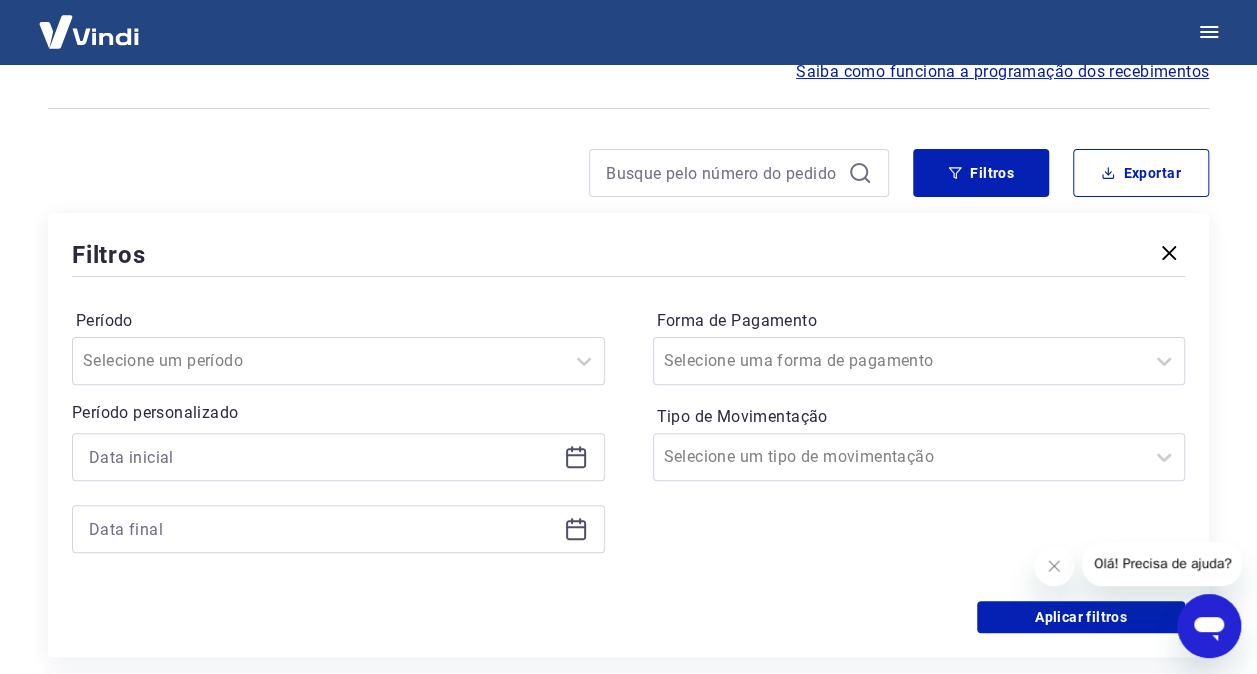 click at bounding box center (338, 457) 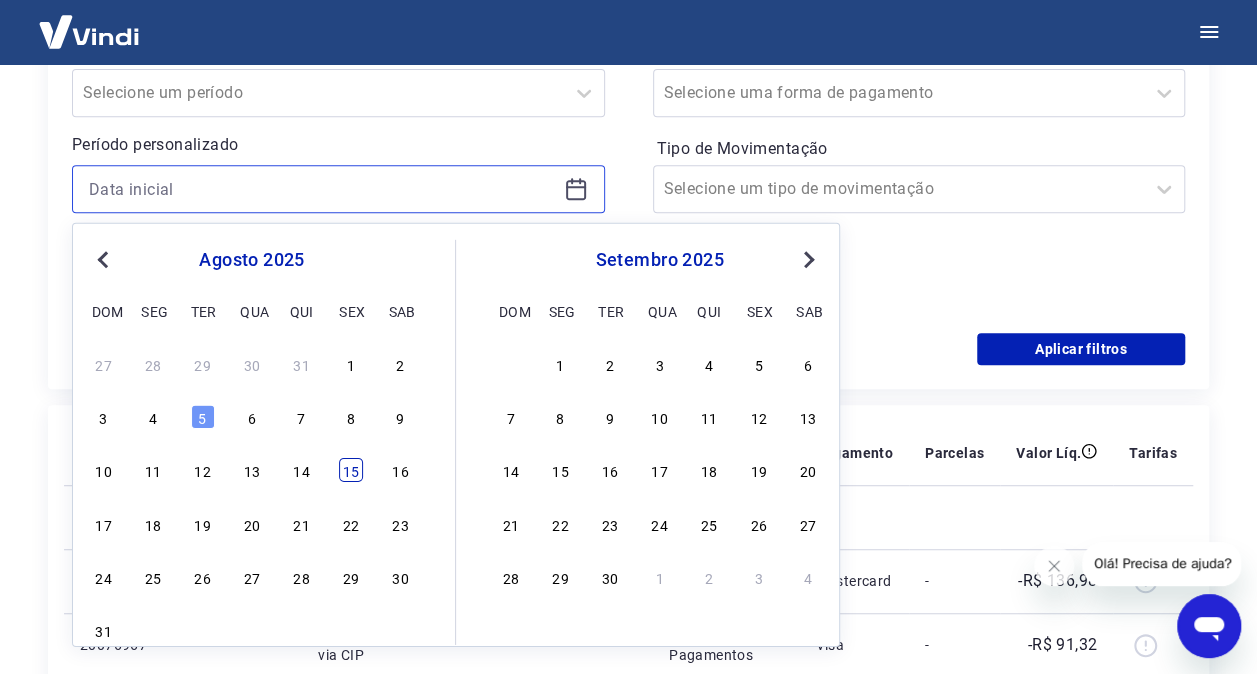 scroll, scrollTop: 400, scrollLeft: 0, axis: vertical 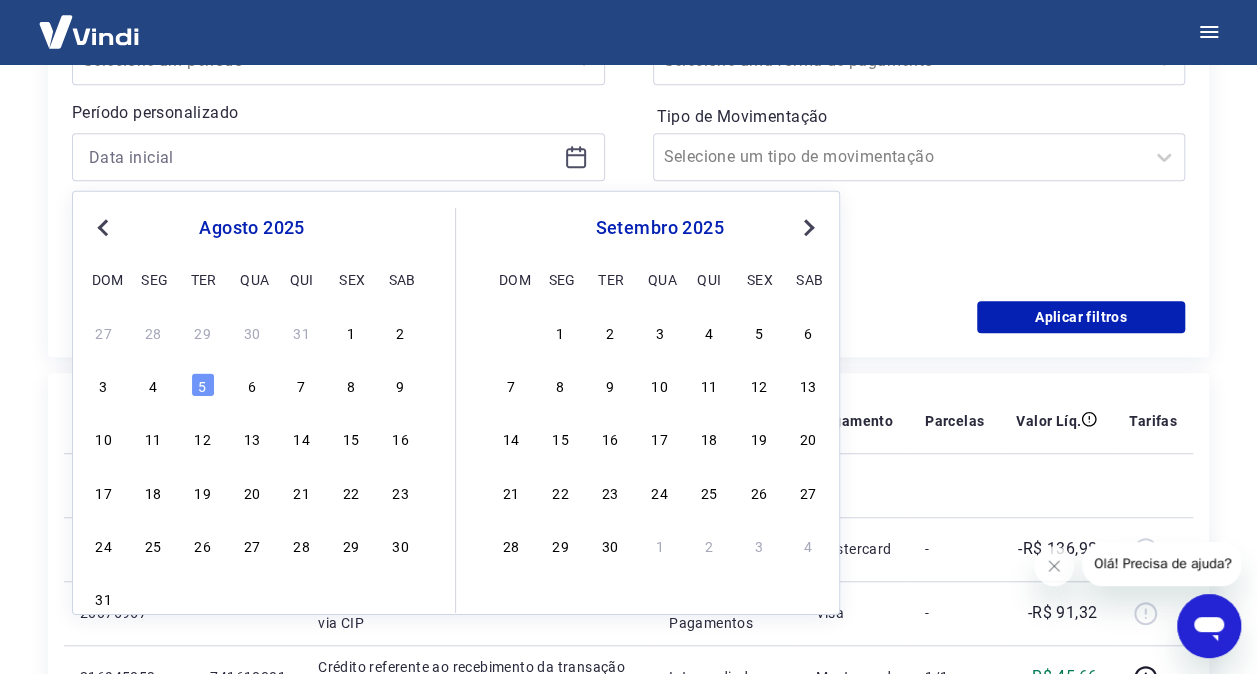 click on "Previous Month" at bounding box center (103, 228) 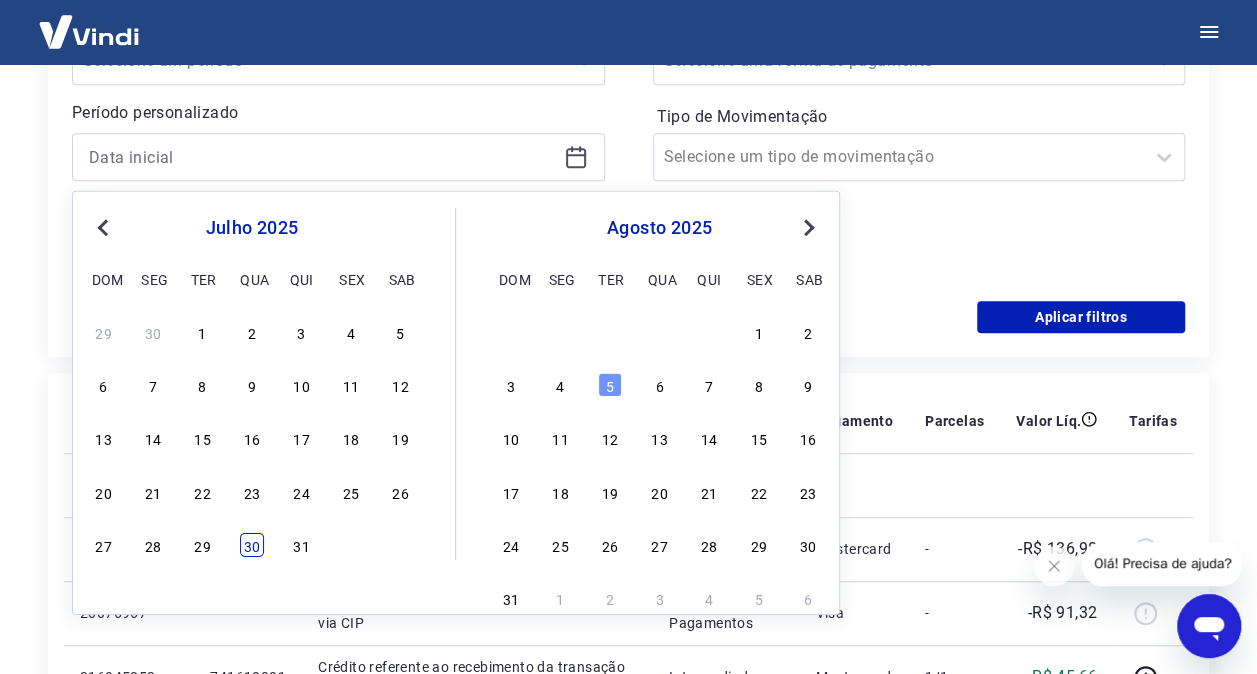 click on "30" at bounding box center [252, 545] 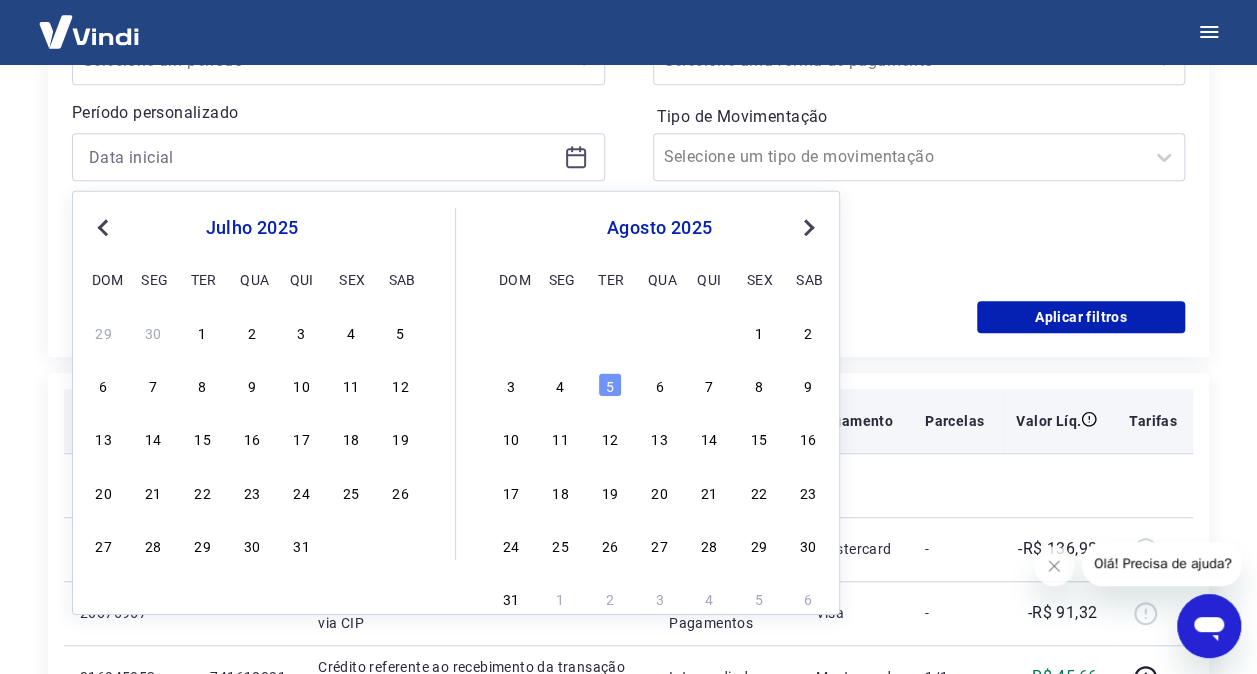 type on "30/07/2025" 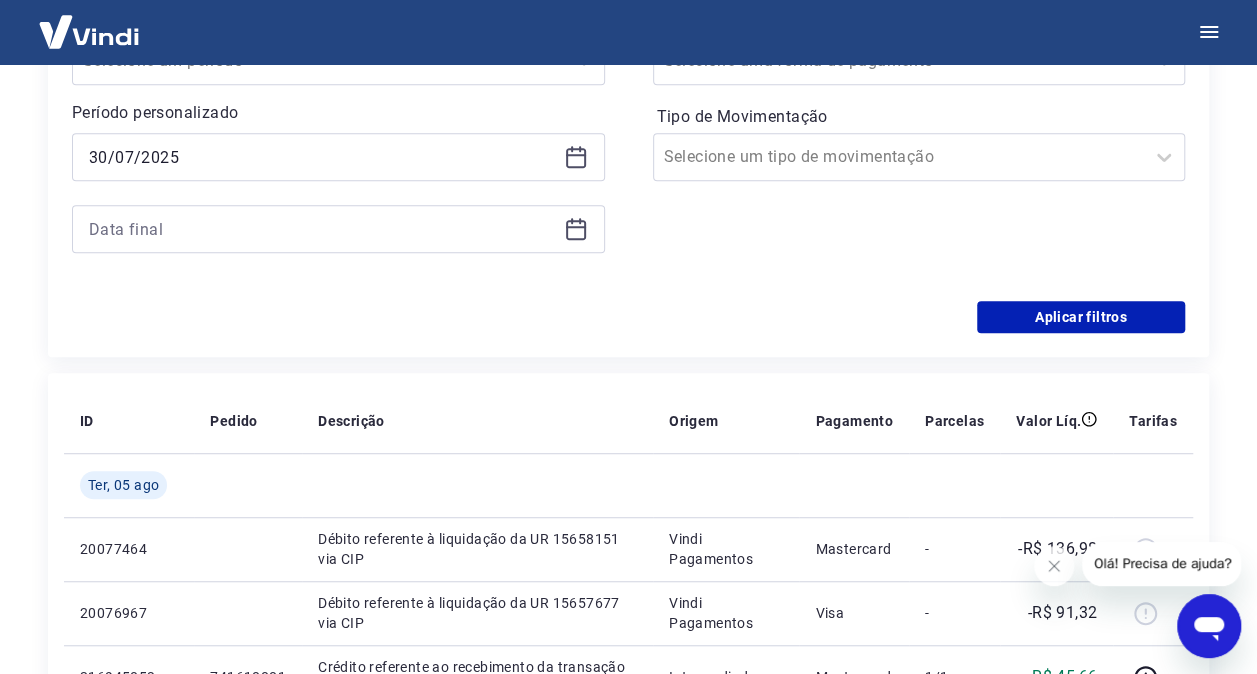 click 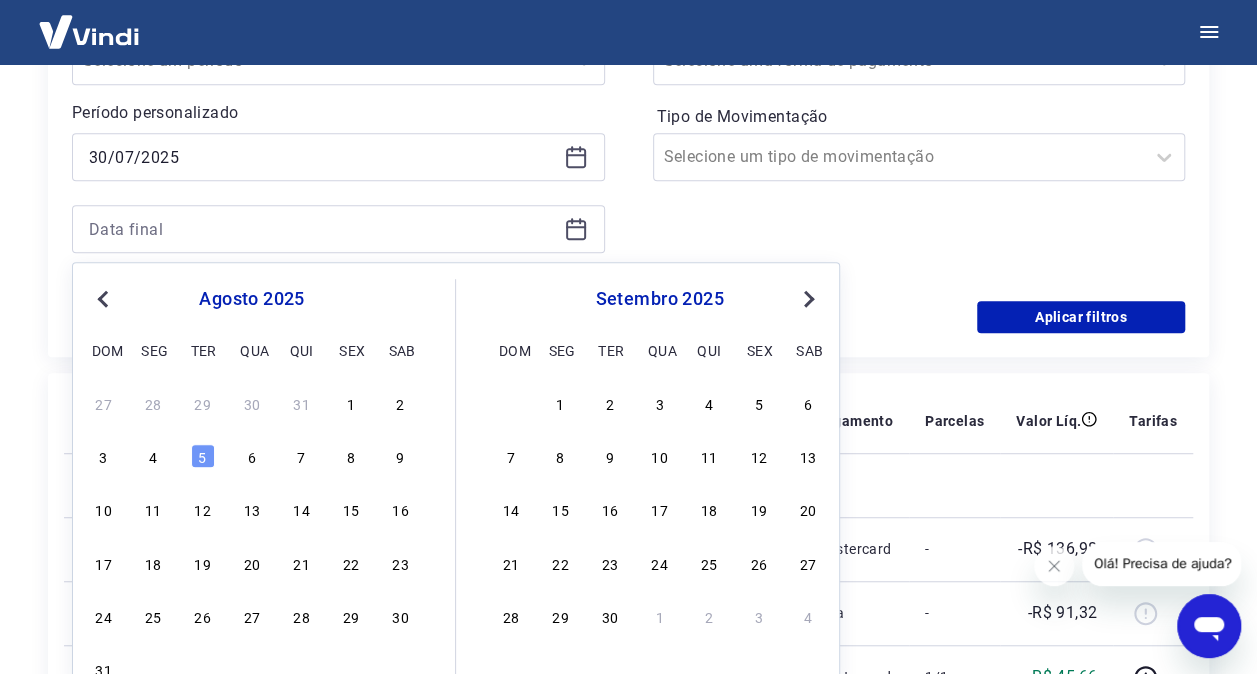 click on "Previous Month" at bounding box center [105, 298] 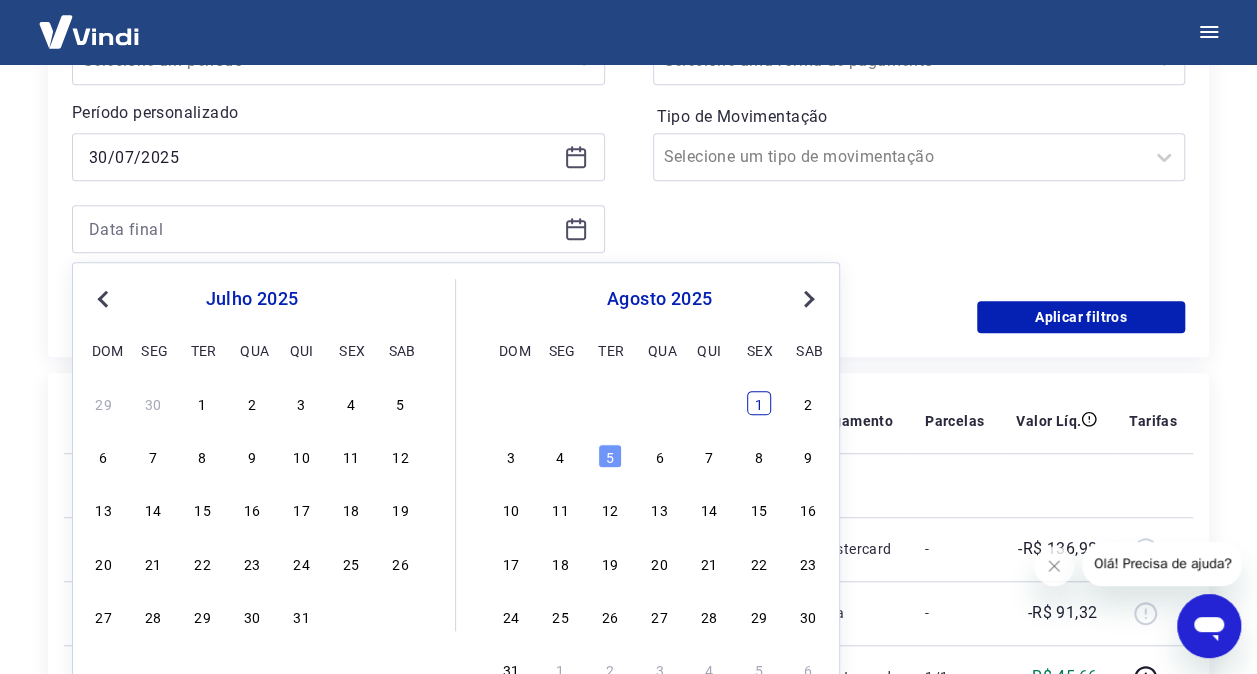 click on "1" at bounding box center (759, 403) 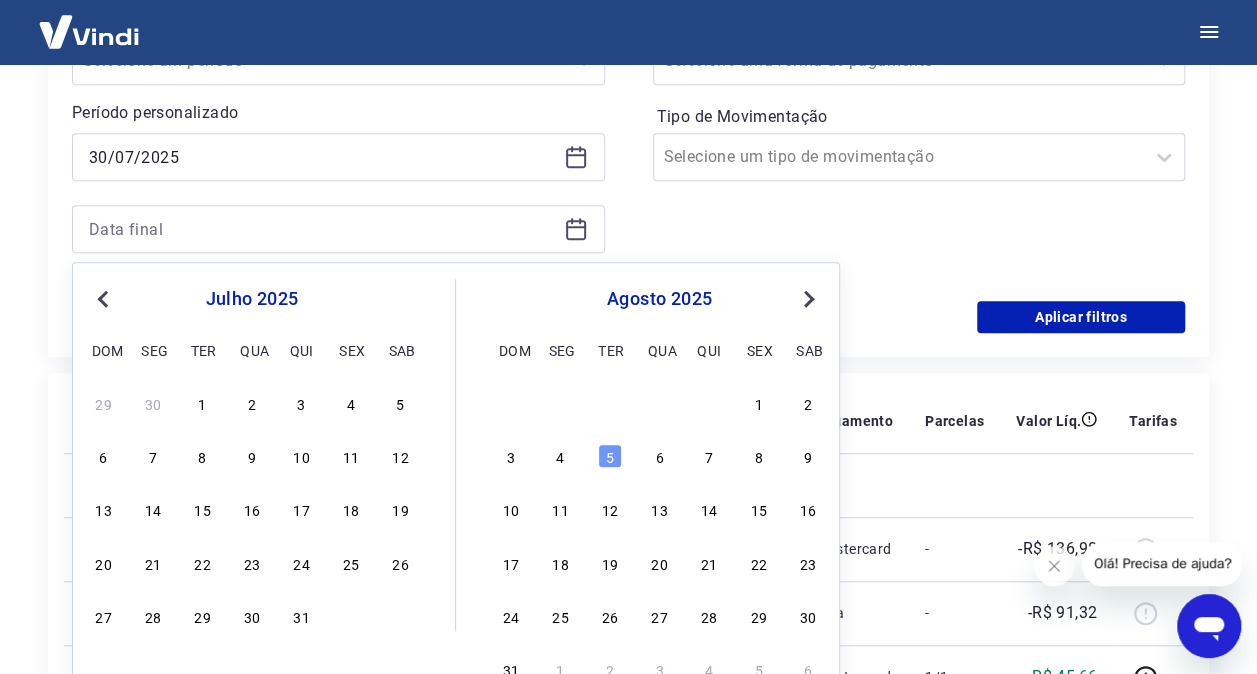 type on "01/08/2025" 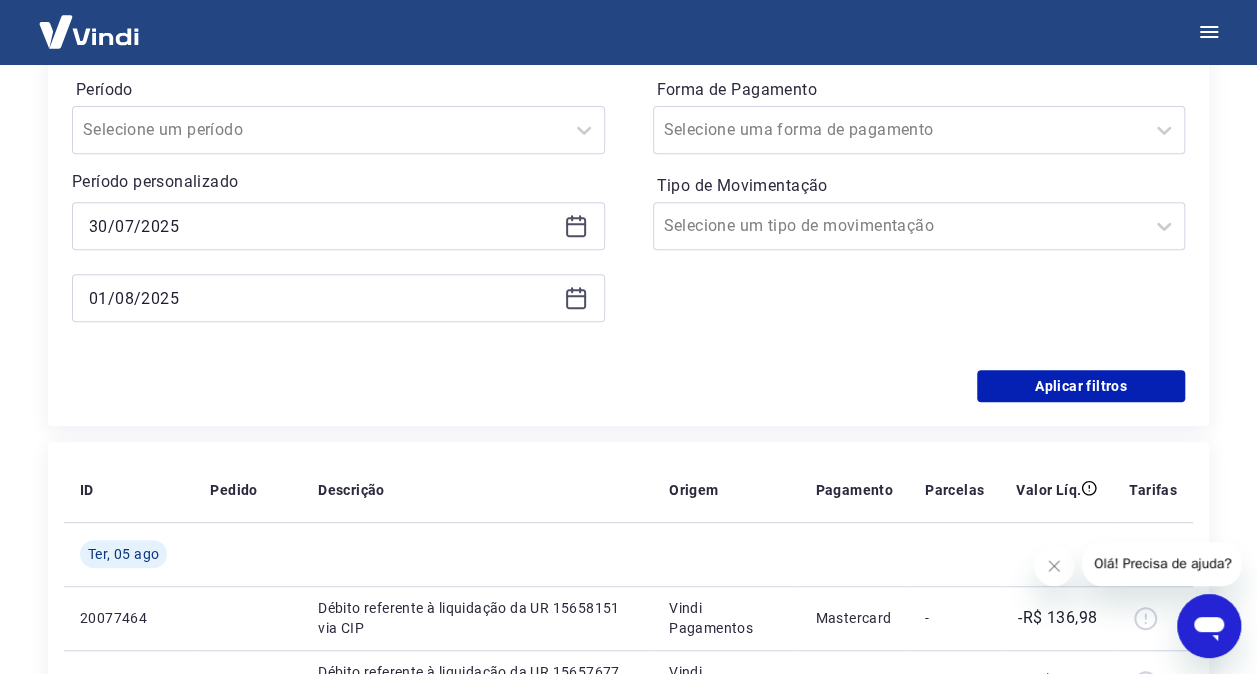 scroll, scrollTop: 300, scrollLeft: 0, axis: vertical 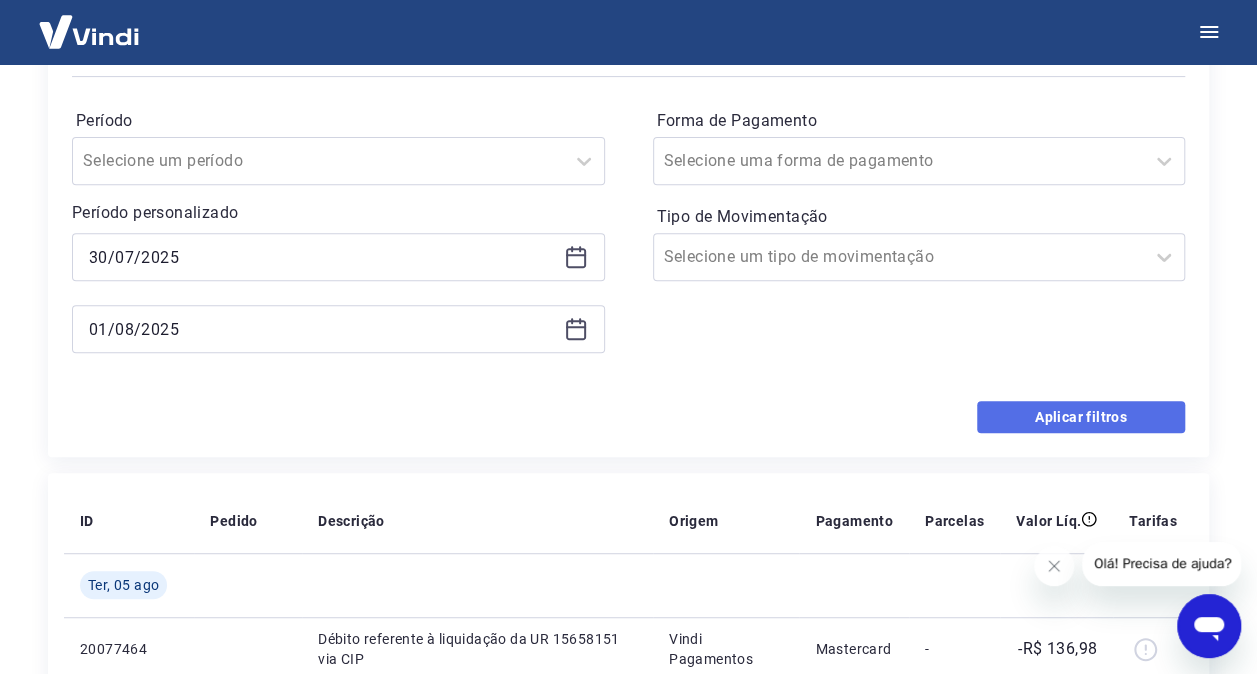 drag, startPoint x: 1014, startPoint y: 426, endPoint x: 784, endPoint y: 673, distance: 337.50406 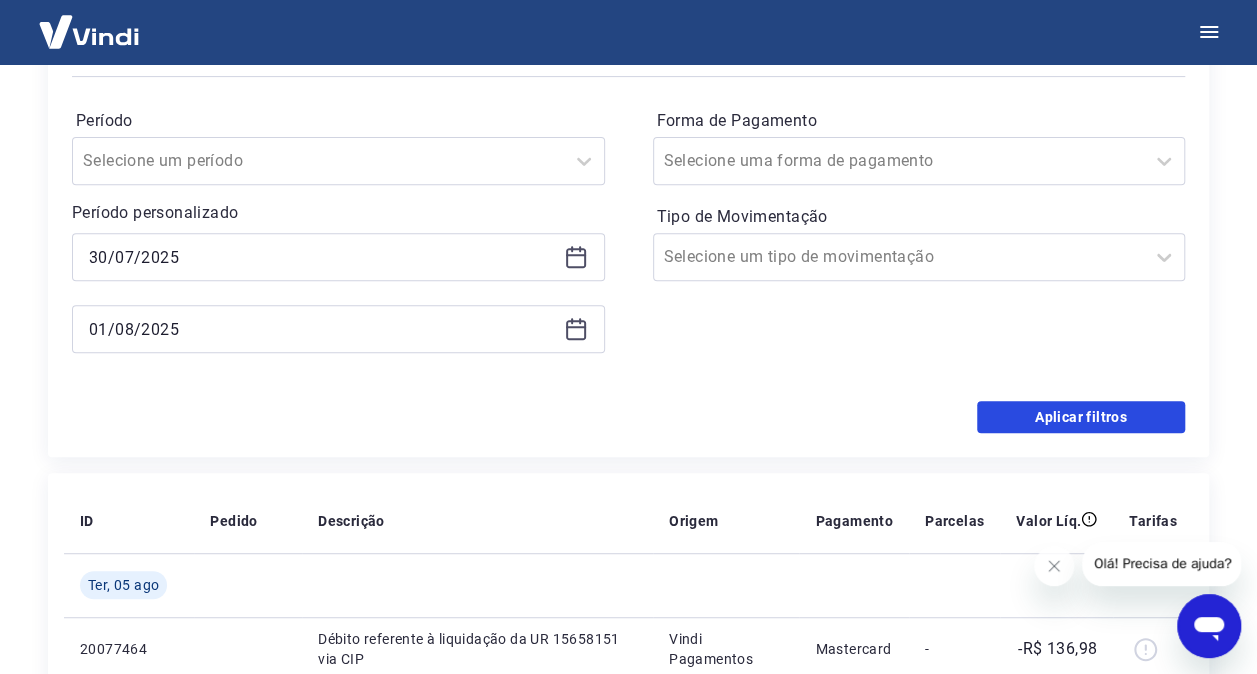click on "Aplicar filtros" at bounding box center [1081, 417] 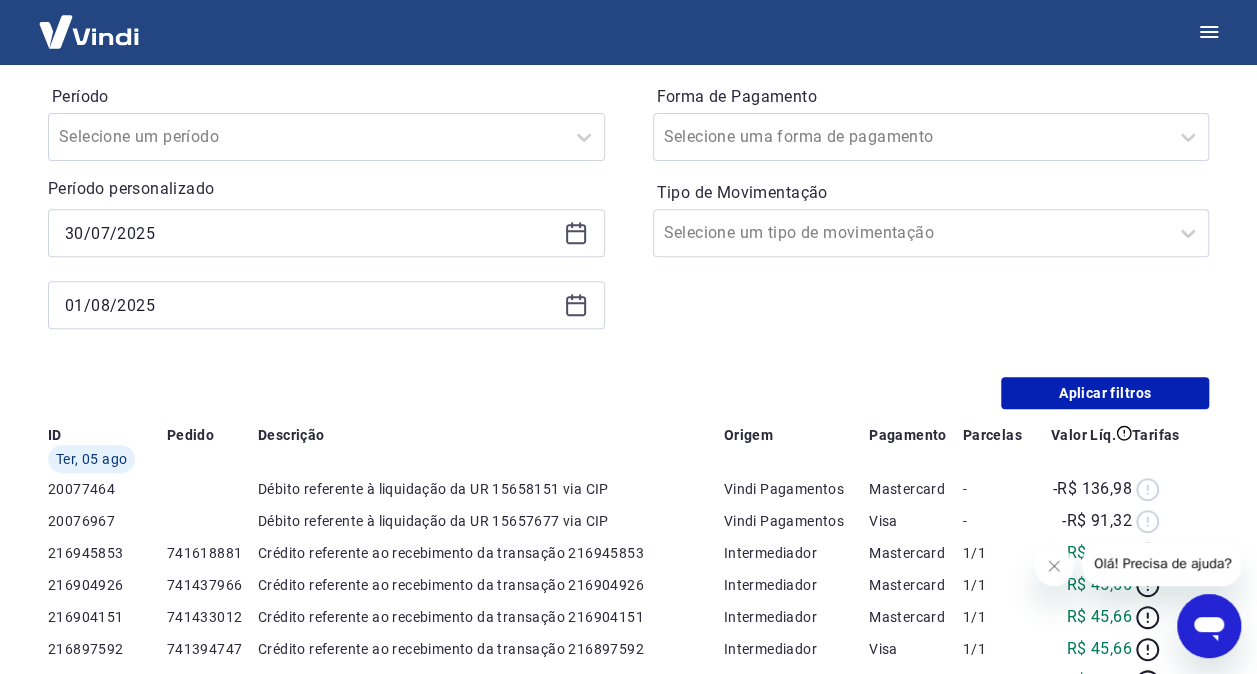 scroll, scrollTop: 0, scrollLeft: 0, axis: both 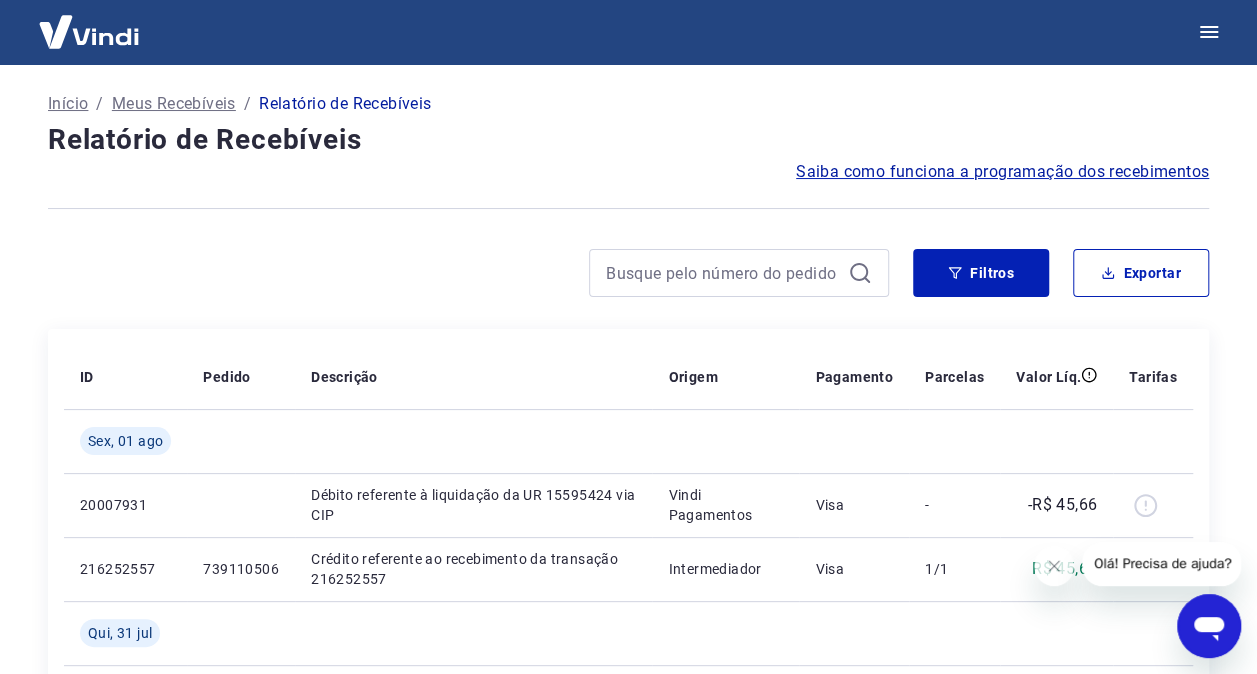 click on "Filtros Exportar" at bounding box center [628, 281] 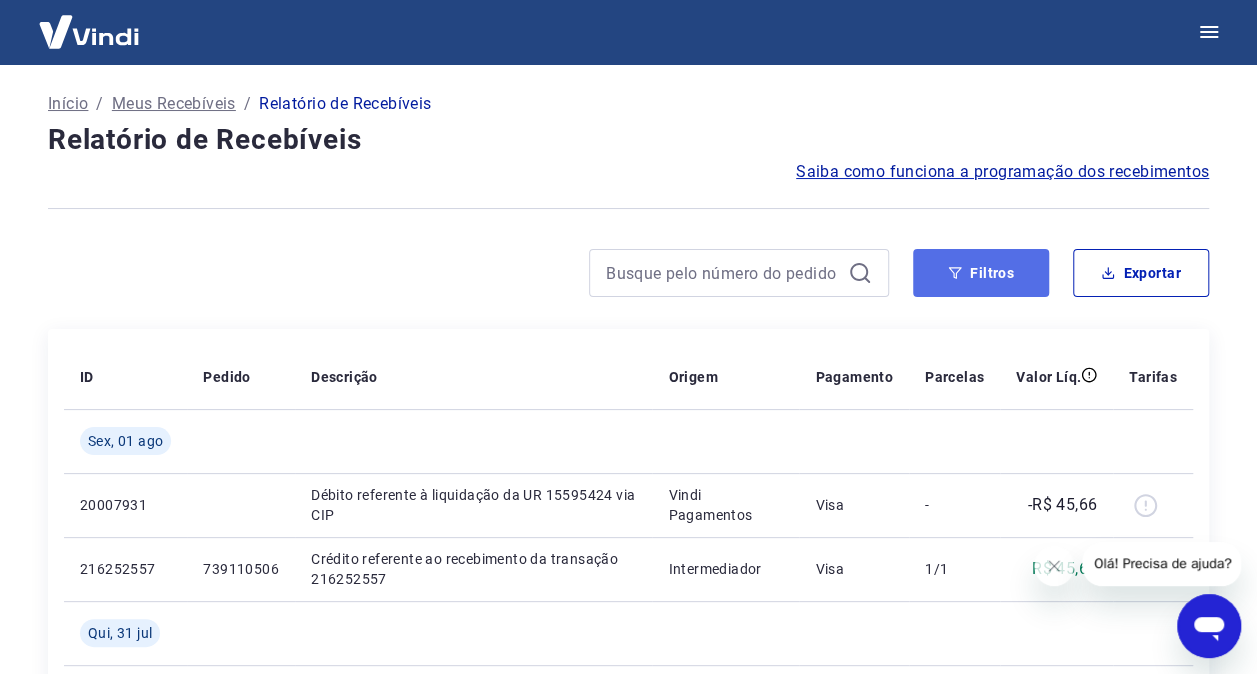 click on "Filtros" at bounding box center (981, 273) 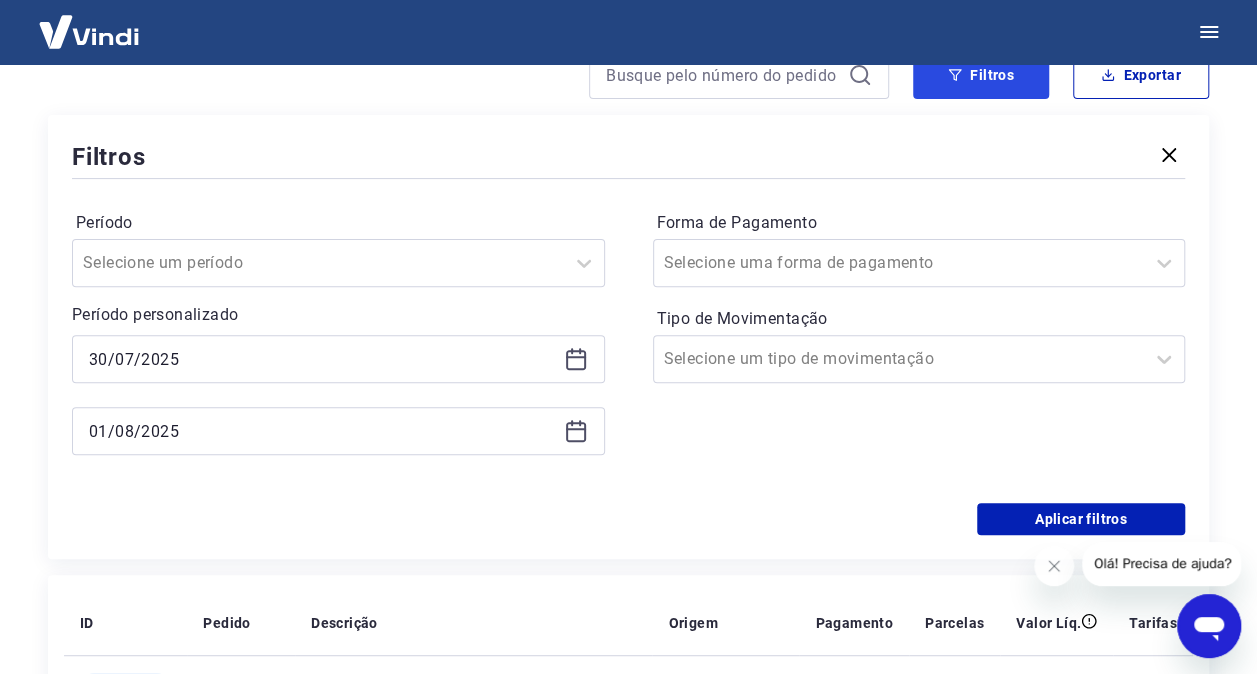 scroll, scrollTop: 200, scrollLeft: 0, axis: vertical 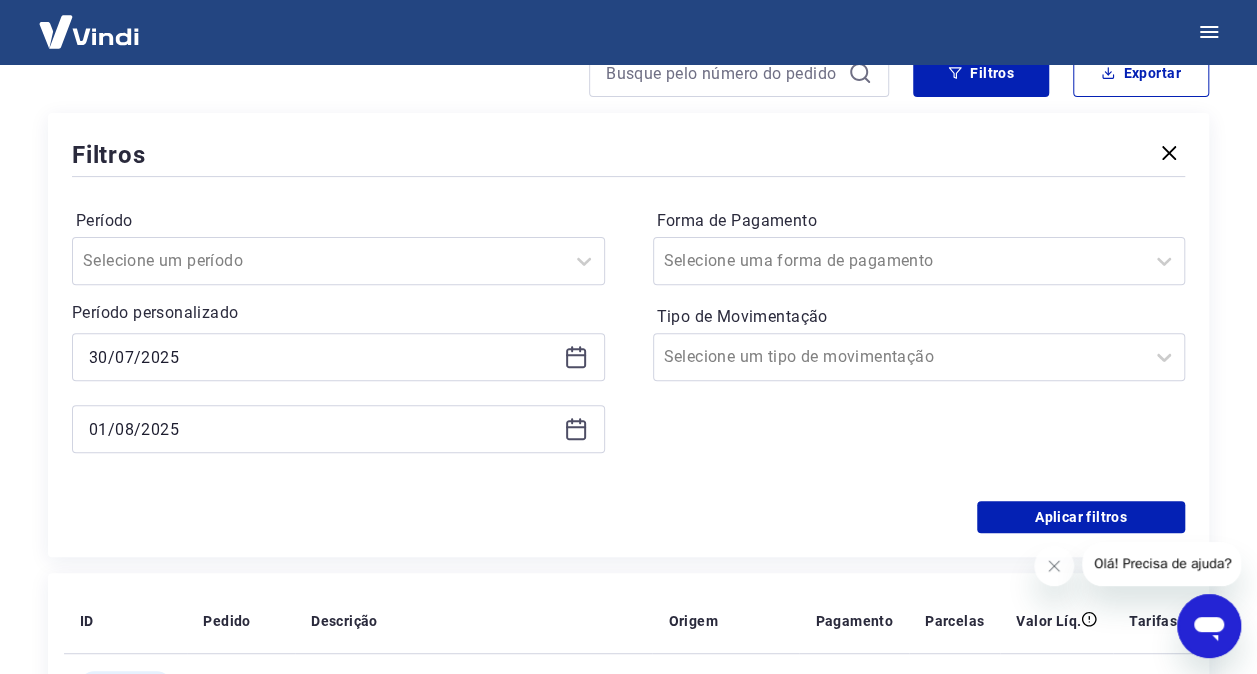 click 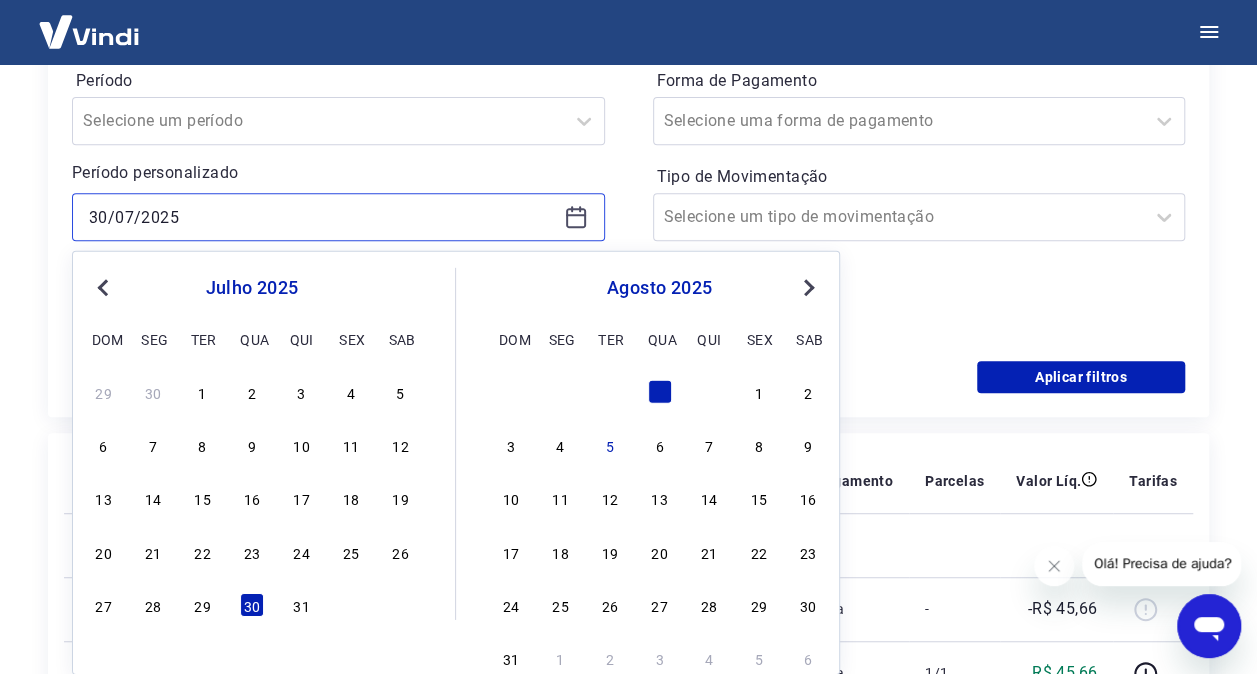 scroll, scrollTop: 400, scrollLeft: 0, axis: vertical 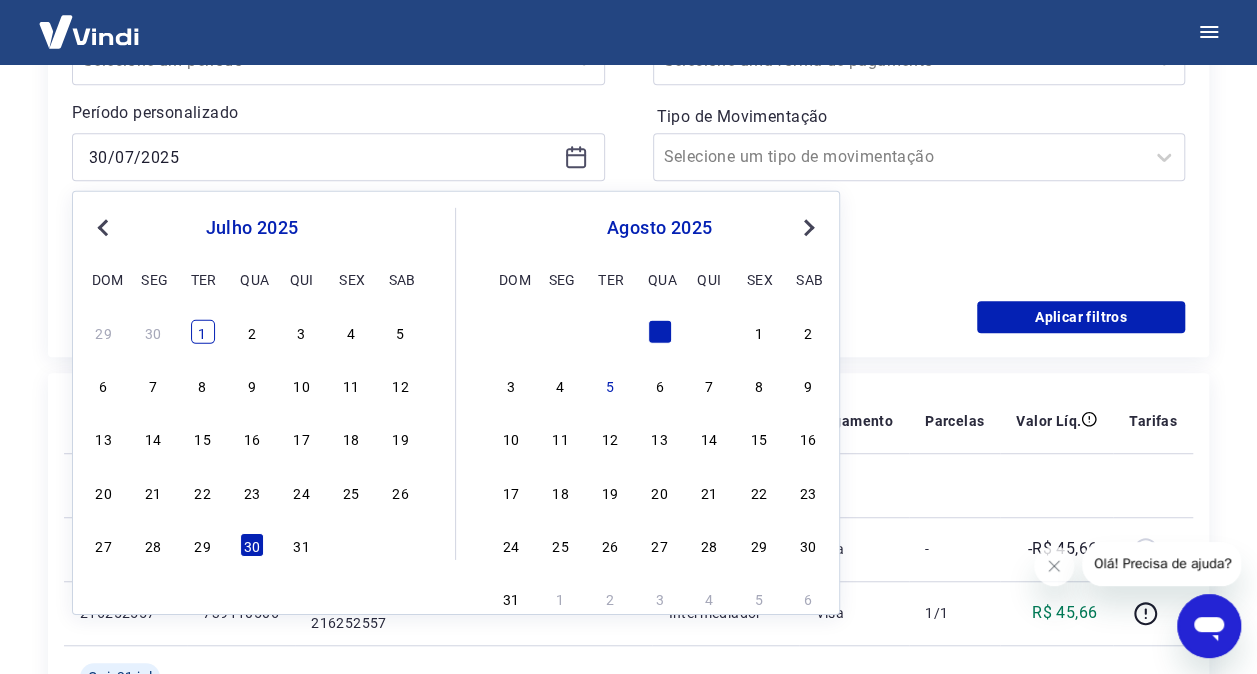 click on "1" at bounding box center [203, 332] 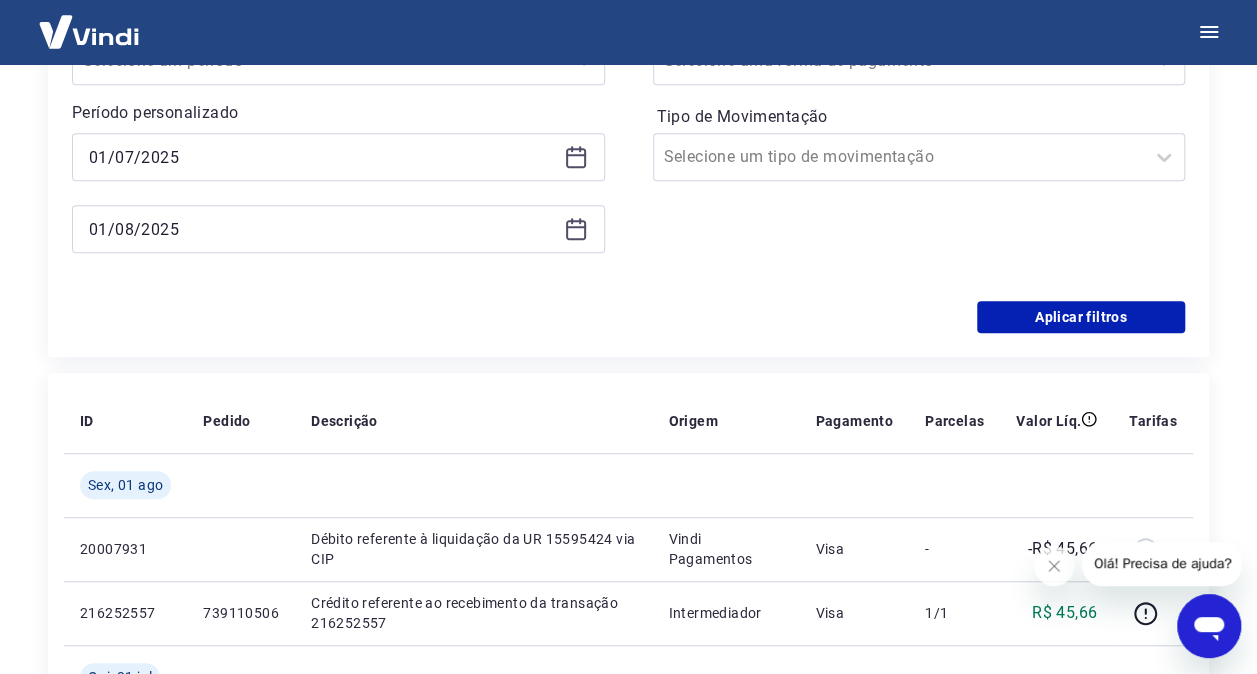 click 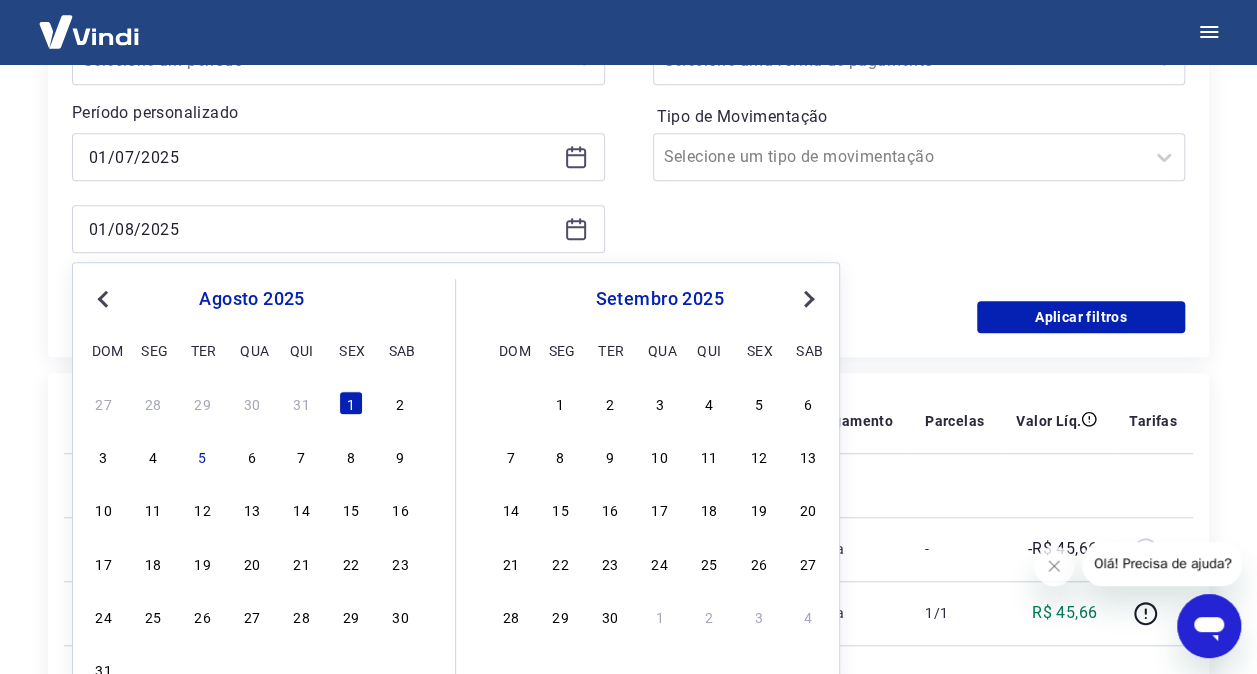 click on "Previous Month" at bounding box center [105, 298] 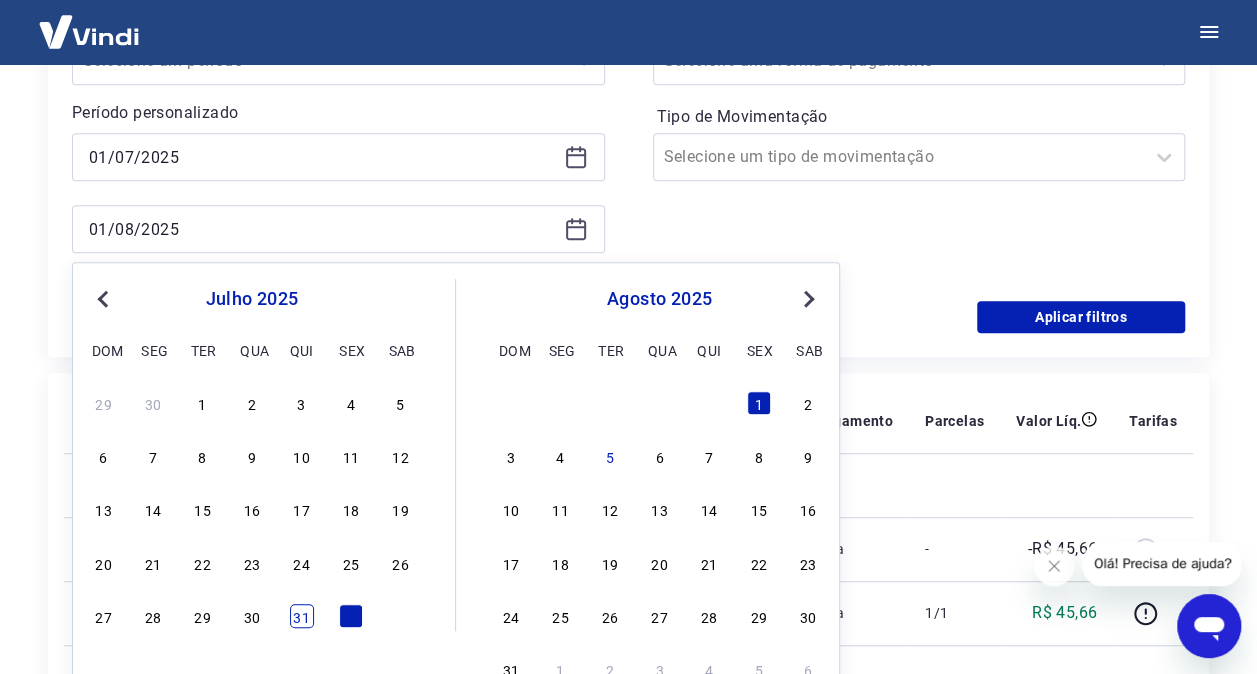 click on "31" at bounding box center (302, 616) 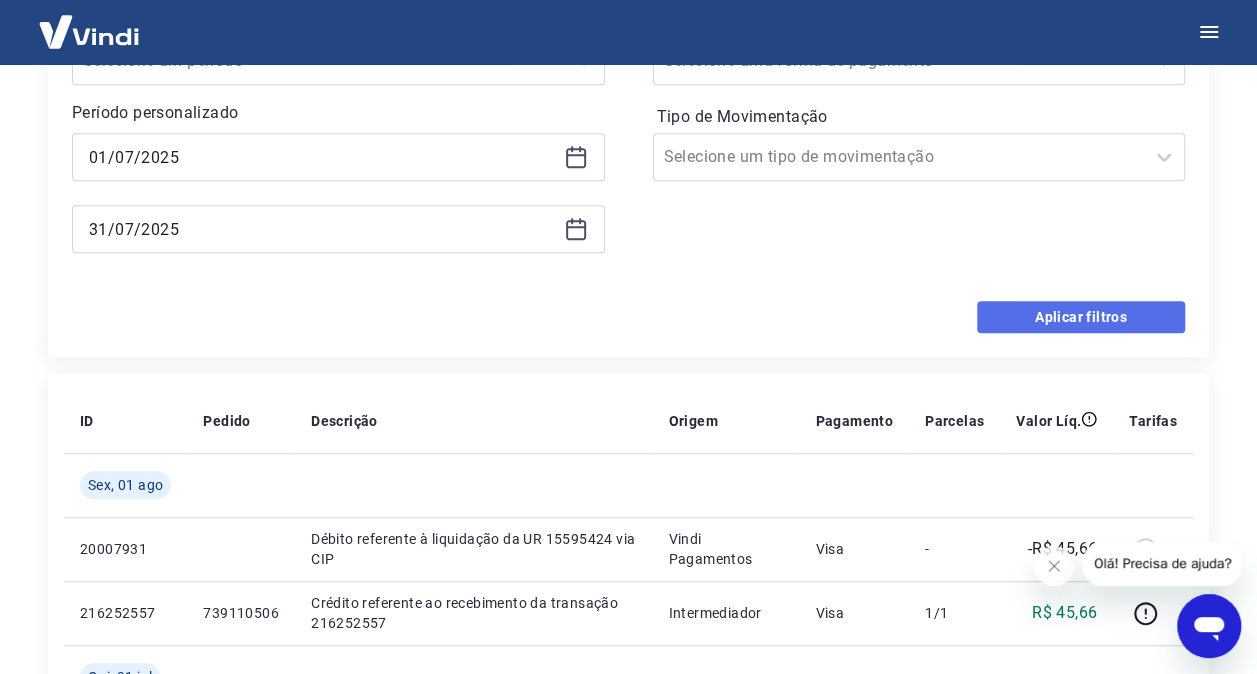 click on "Aplicar filtros" at bounding box center [1081, 317] 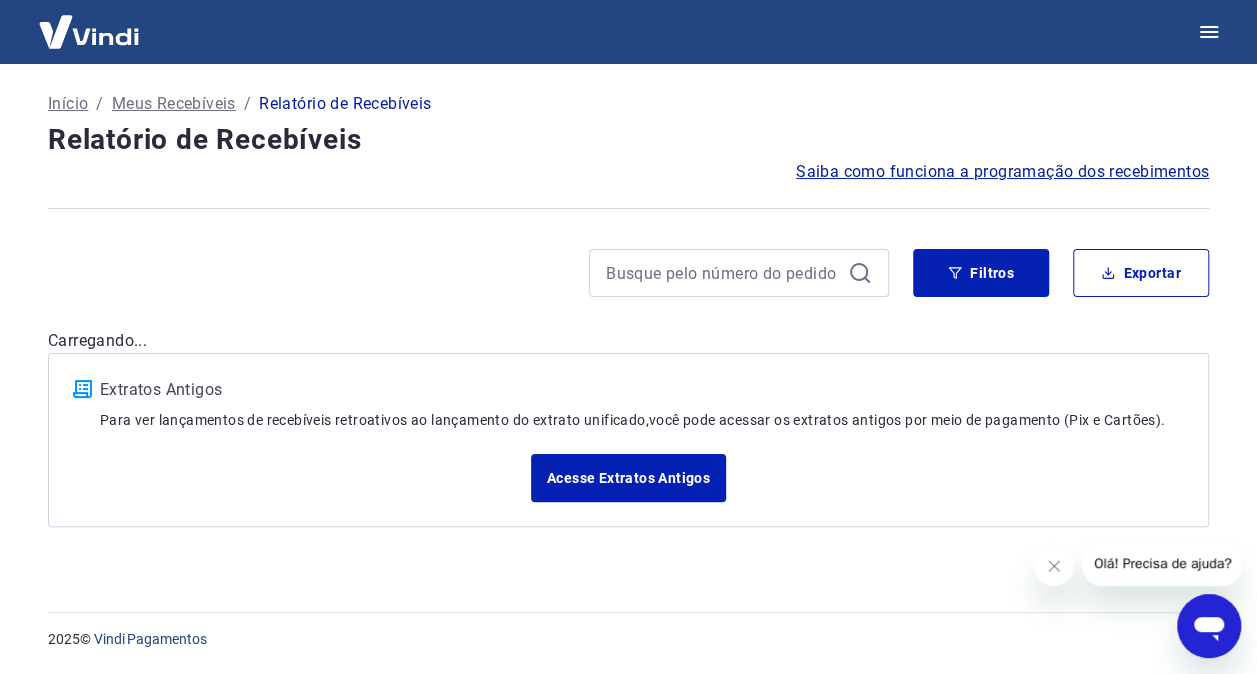 scroll, scrollTop: 0, scrollLeft: 0, axis: both 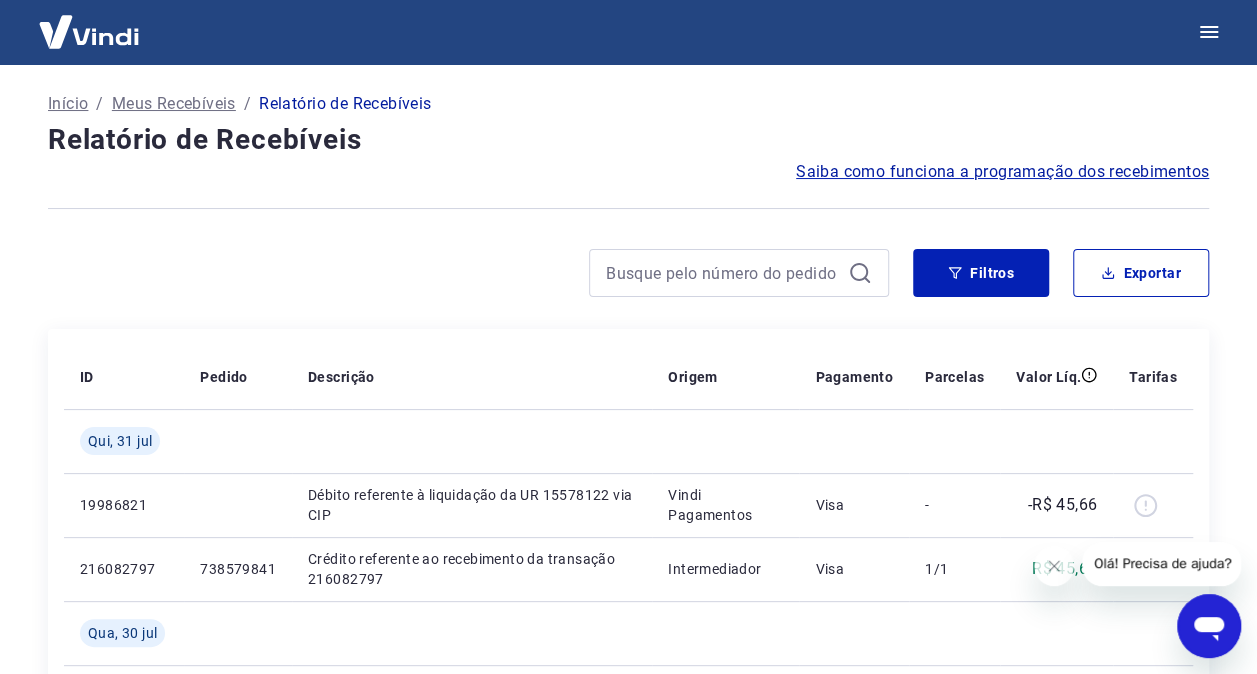 click at bounding box center (468, 273) 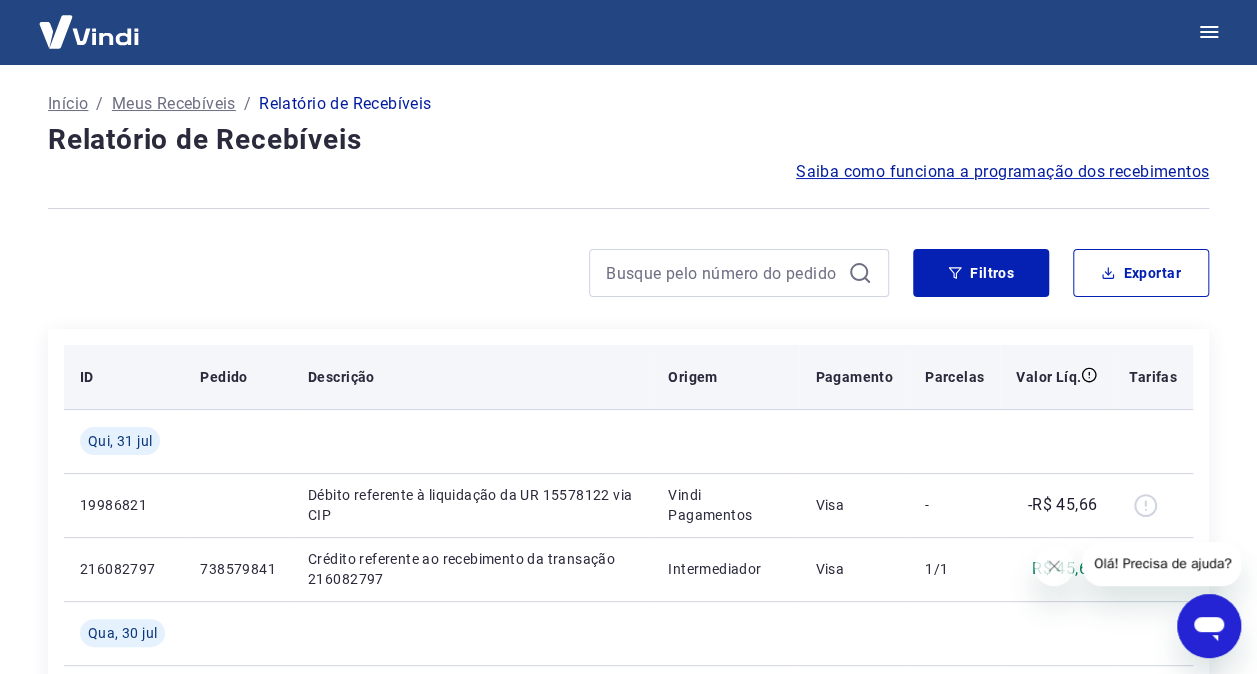 scroll, scrollTop: 100, scrollLeft: 0, axis: vertical 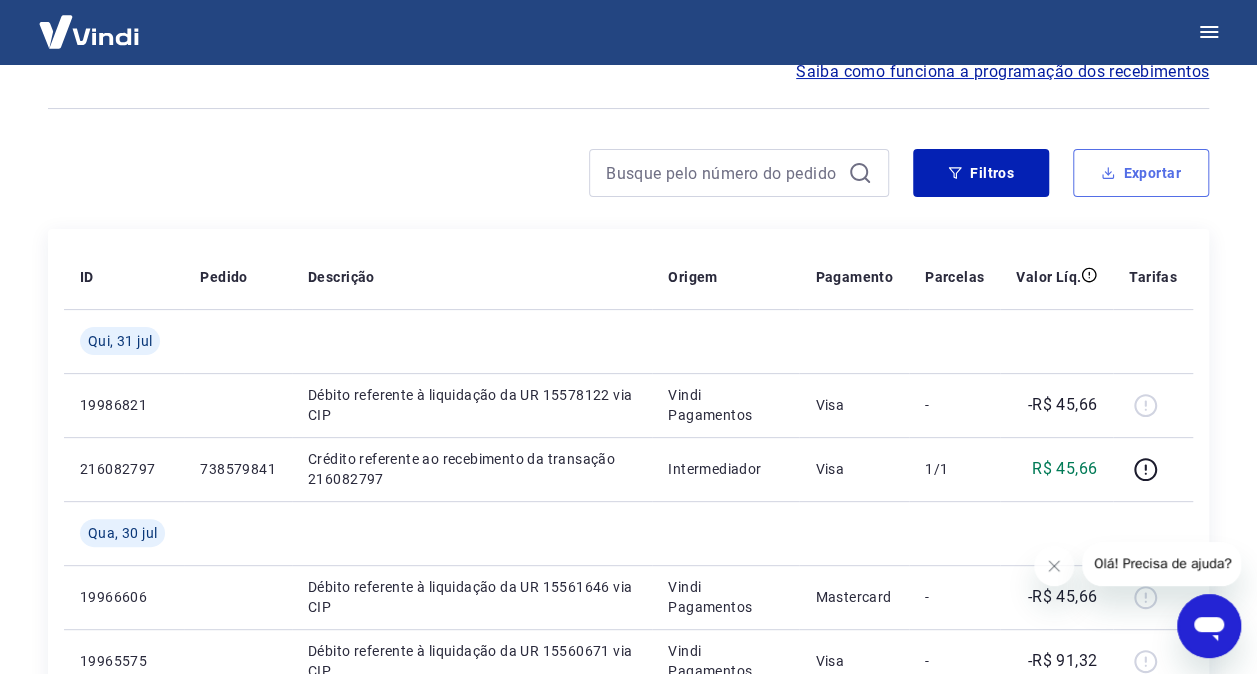click on "Exportar" at bounding box center (1141, 173) 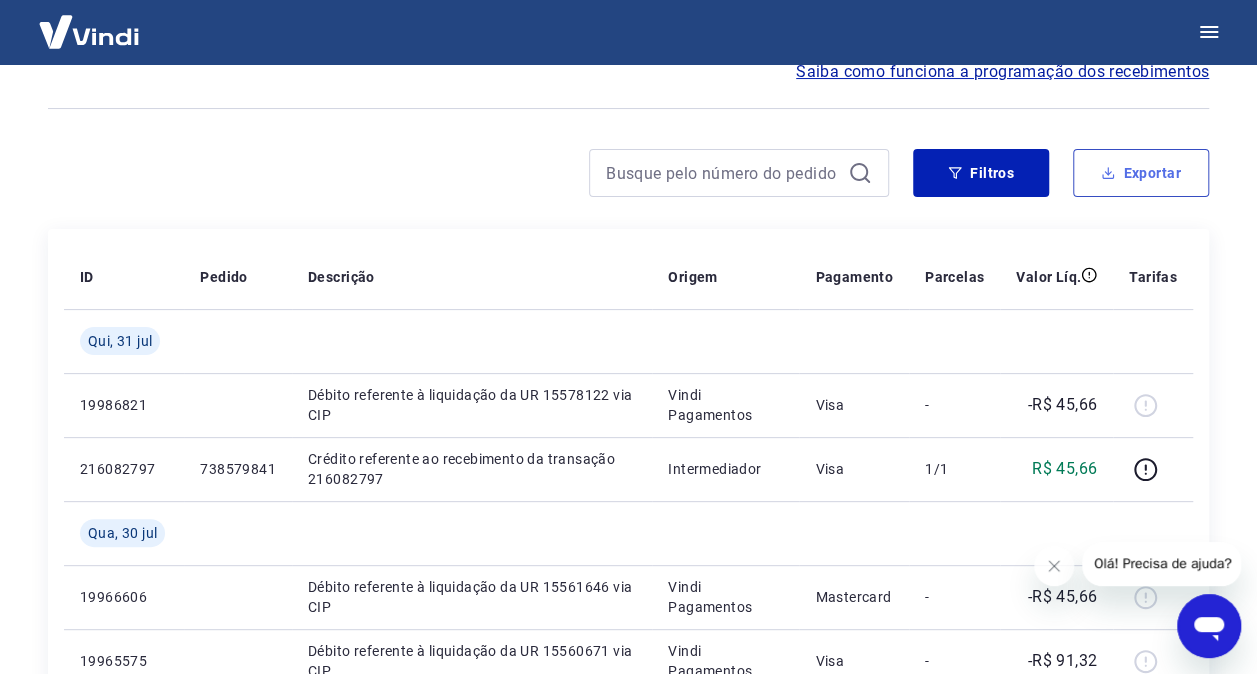 type on "01/07/2025" 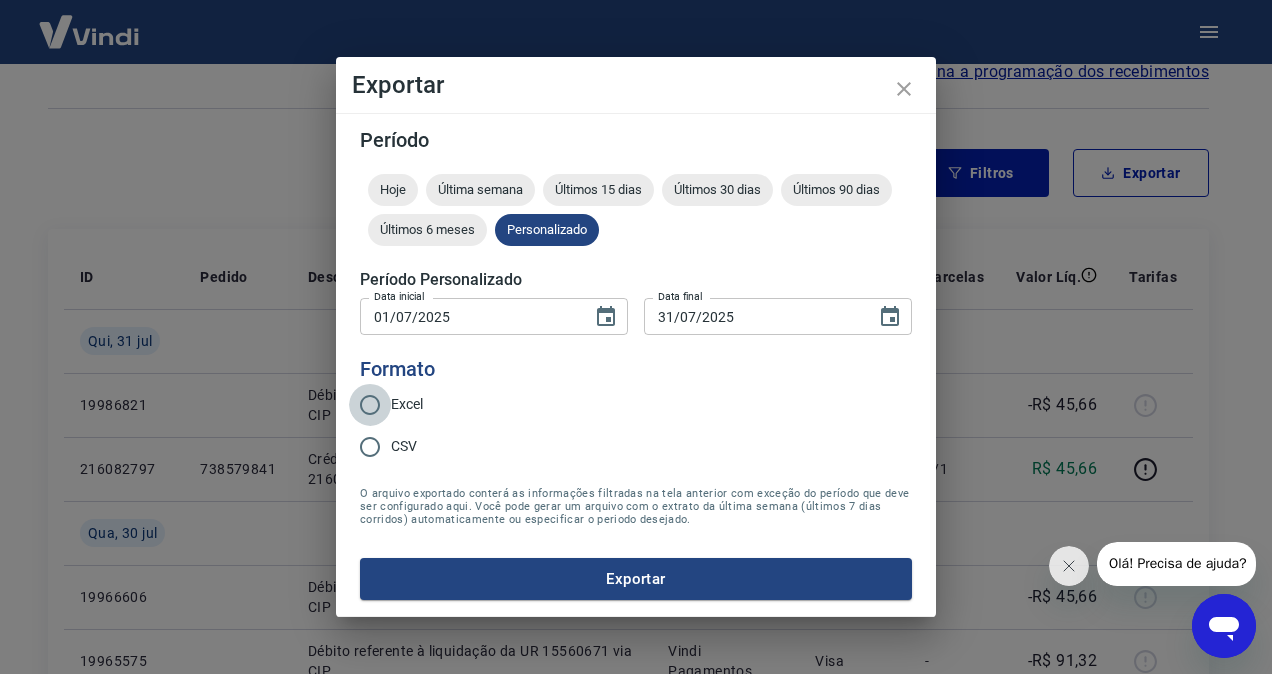 drag, startPoint x: 390, startPoint y: 412, endPoint x: 426, endPoint y: 444, distance: 48.166378 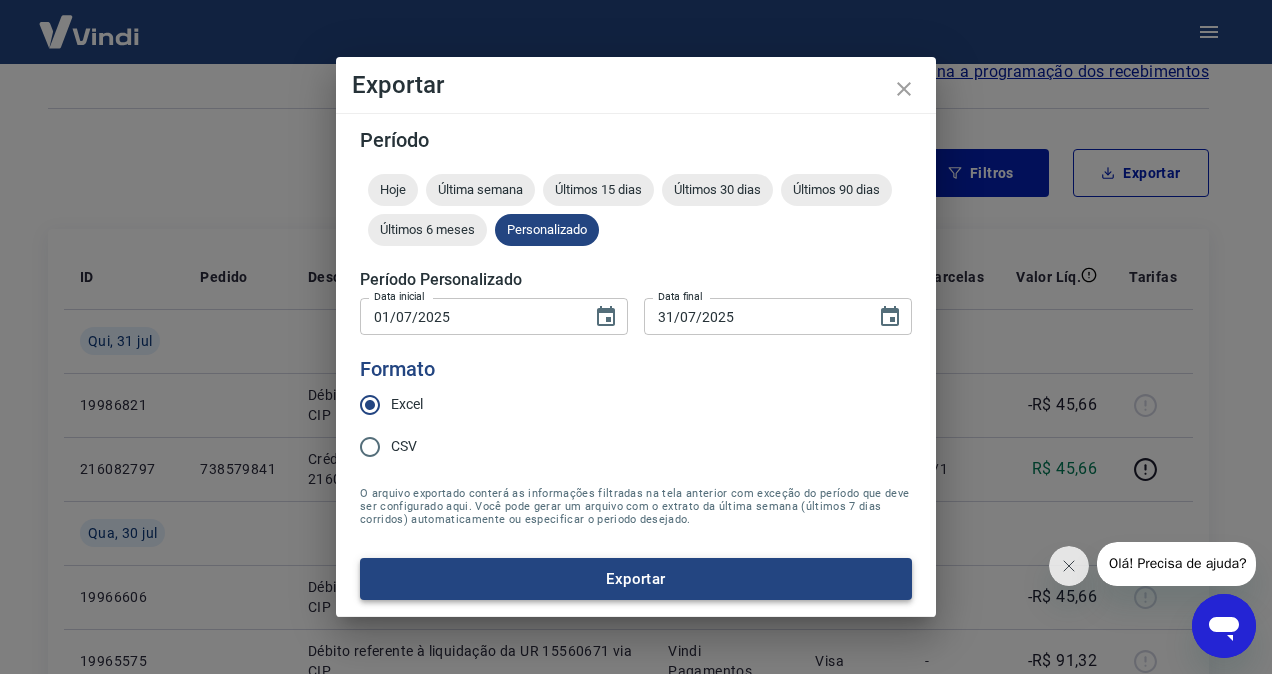 click on "Exportar" at bounding box center (636, 579) 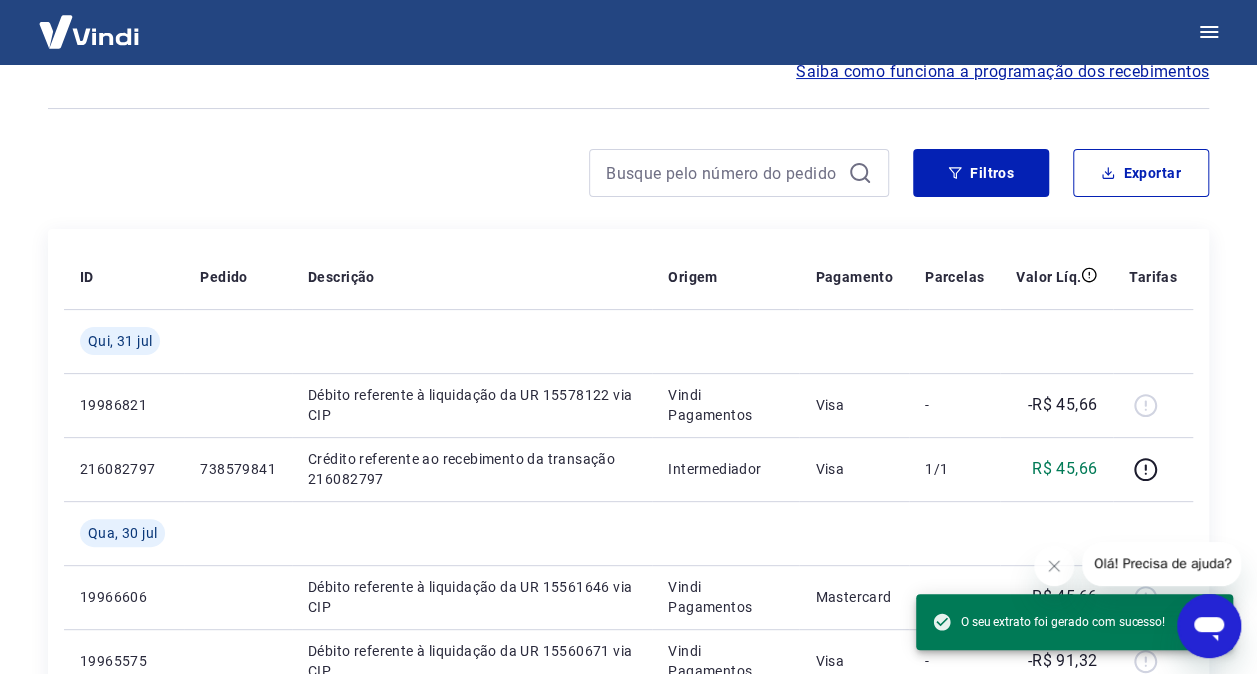 click at bounding box center (468, 173) 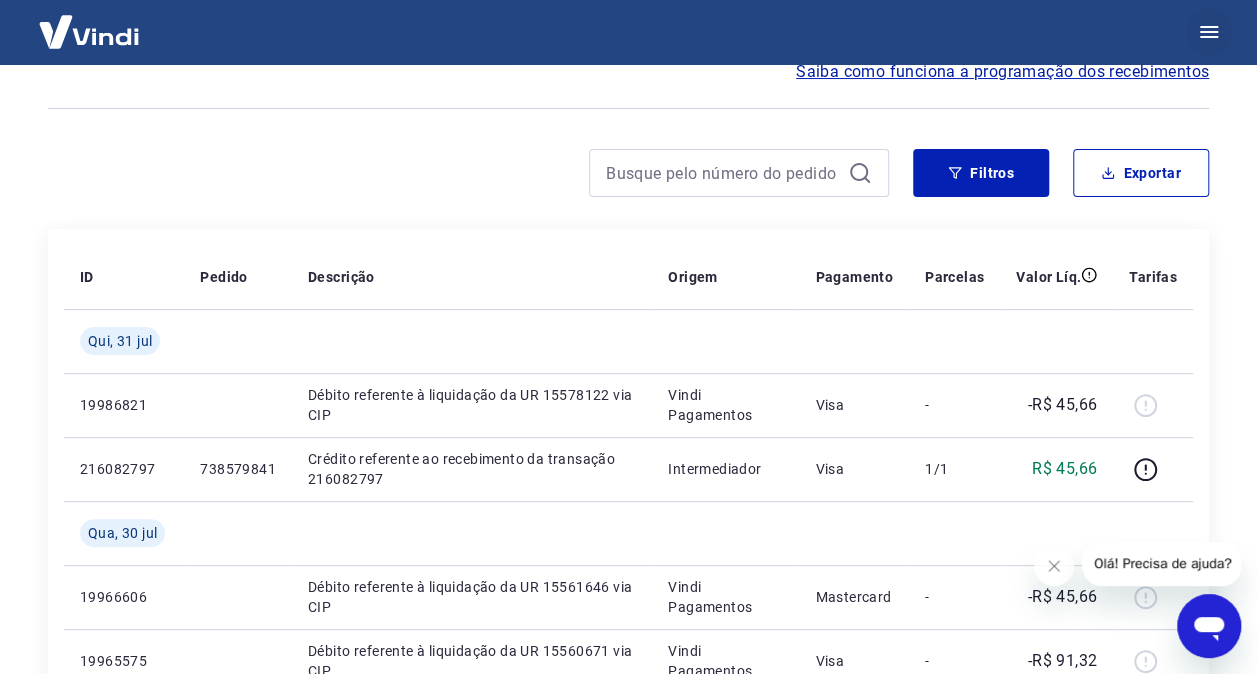 click 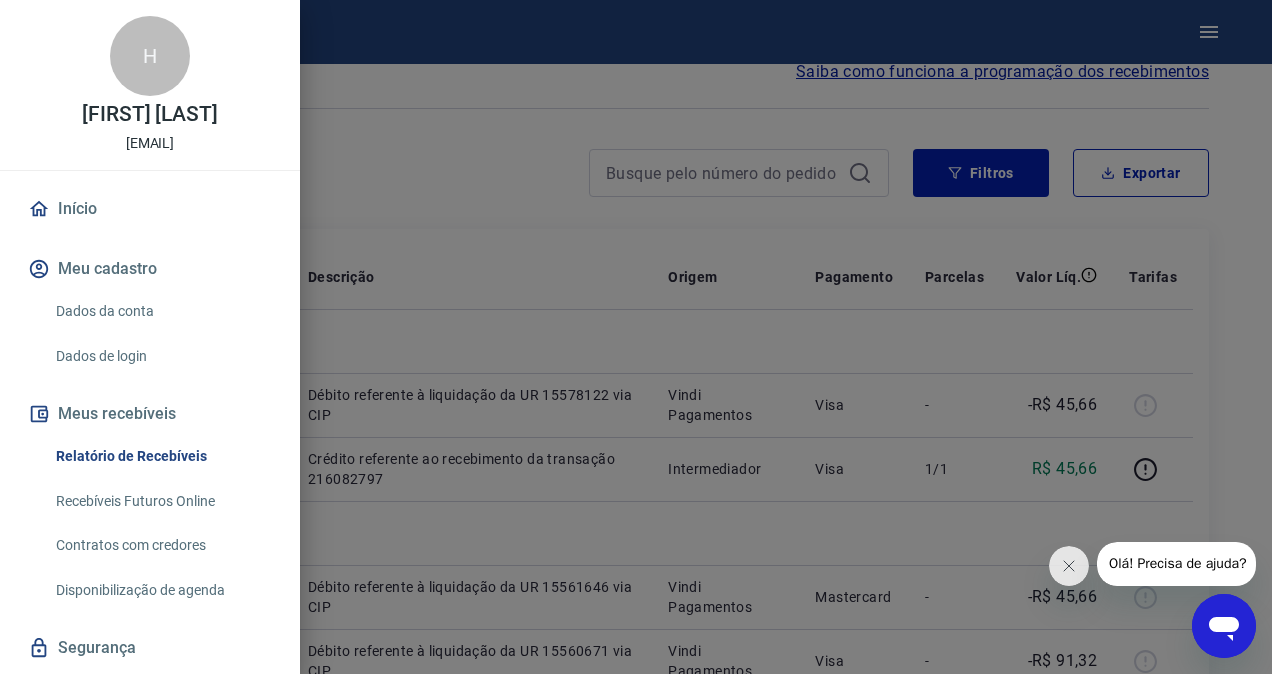 click on "Início" at bounding box center (150, 209) 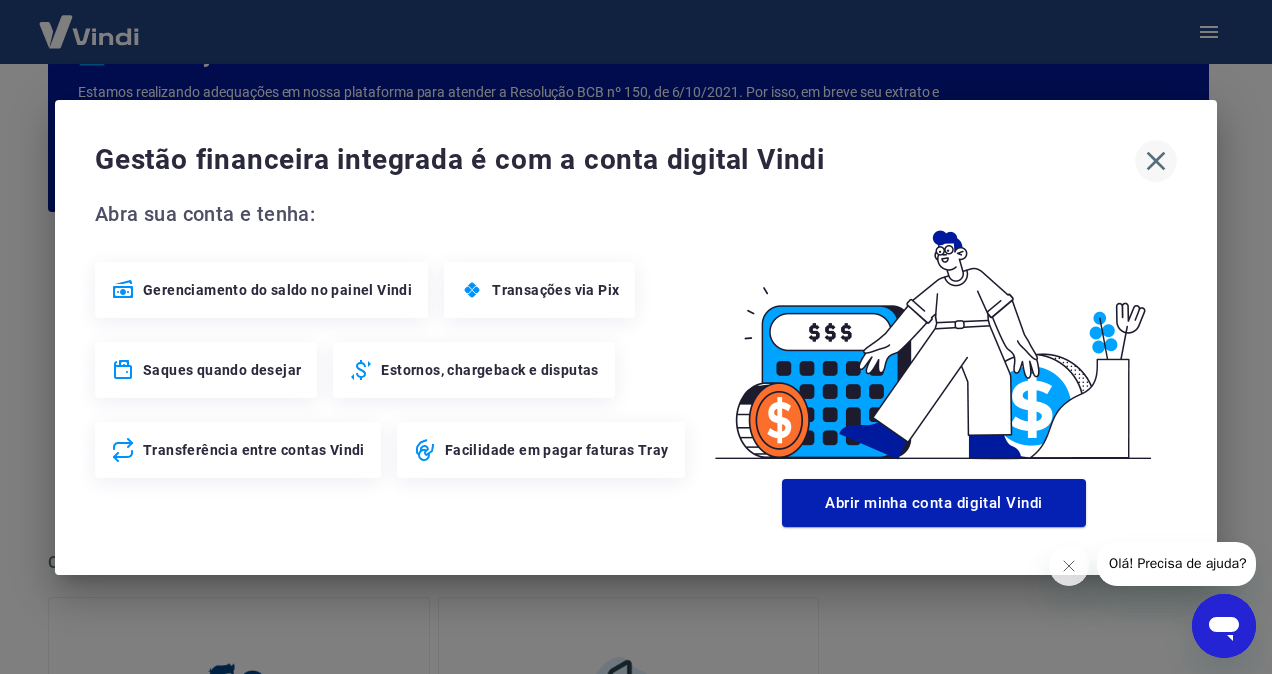 click 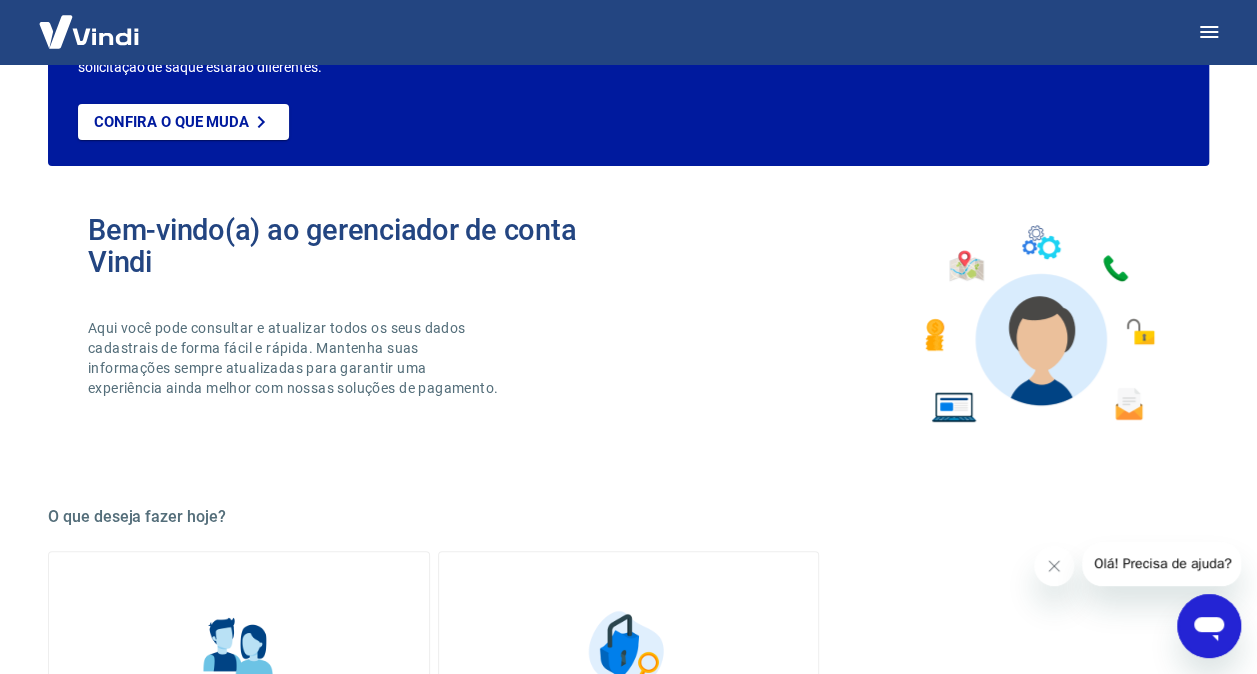 scroll, scrollTop: 0, scrollLeft: 0, axis: both 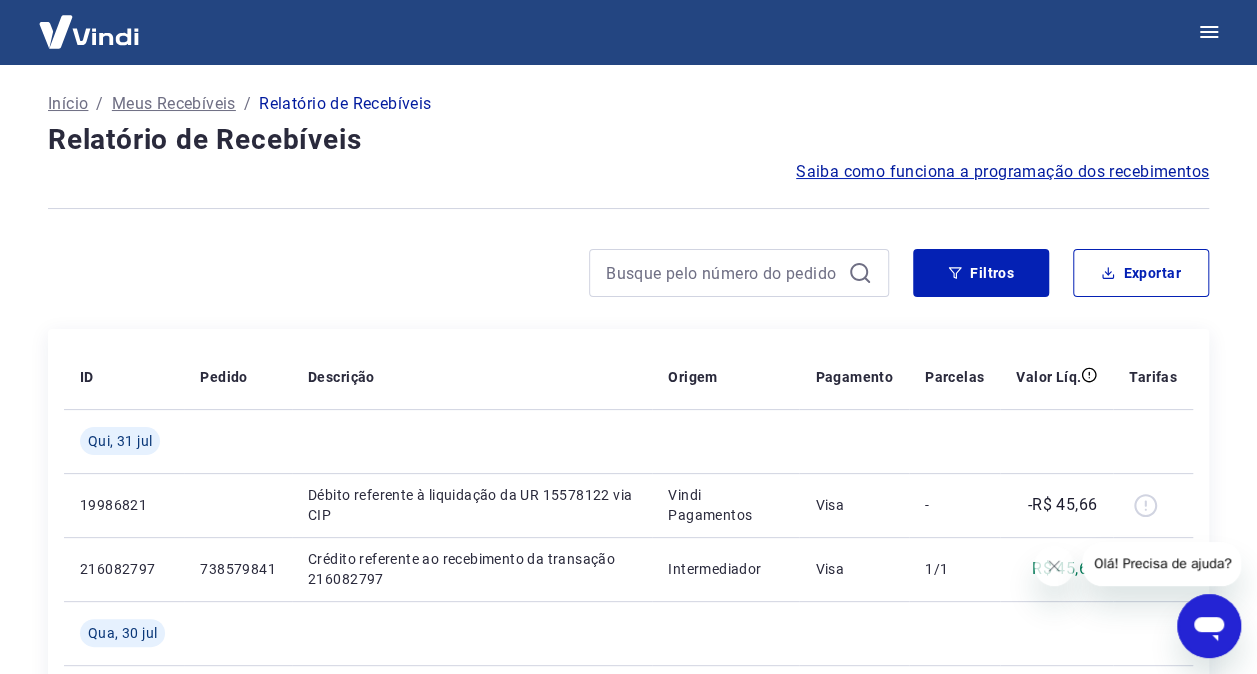 click on "Início" at bounding box center [68, 104] 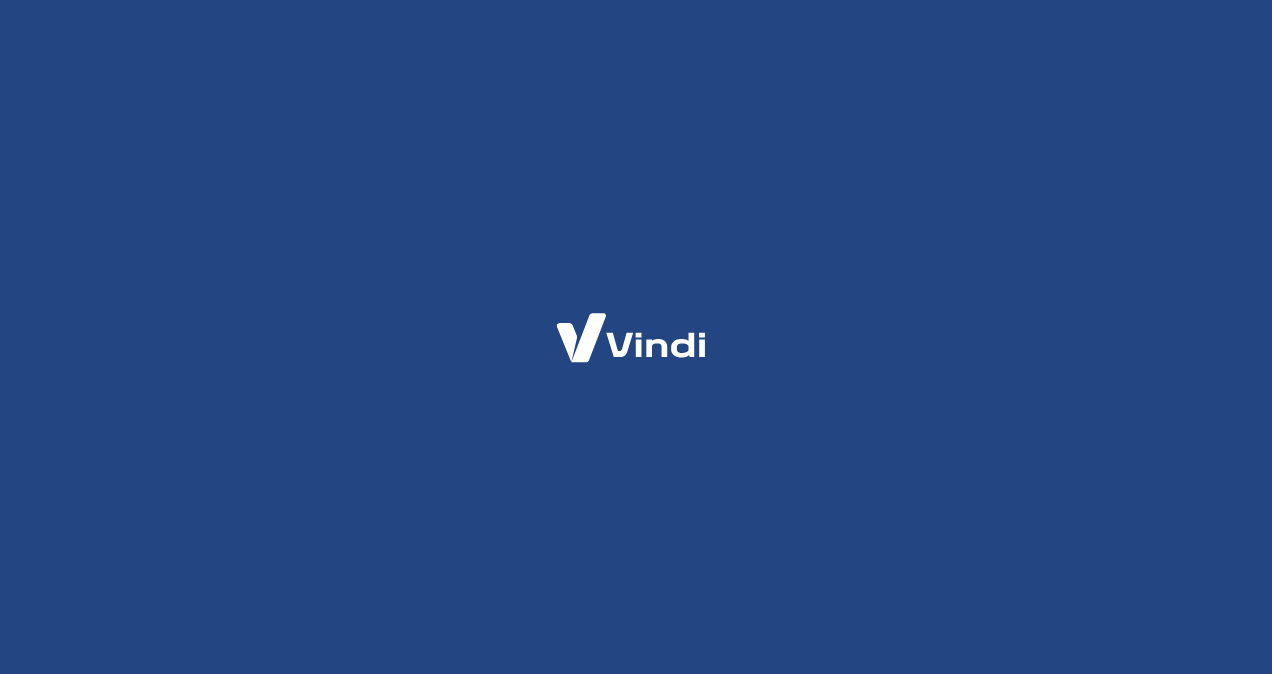 scroll, scrollTop: 0, scrollLeft: 0, axis: both 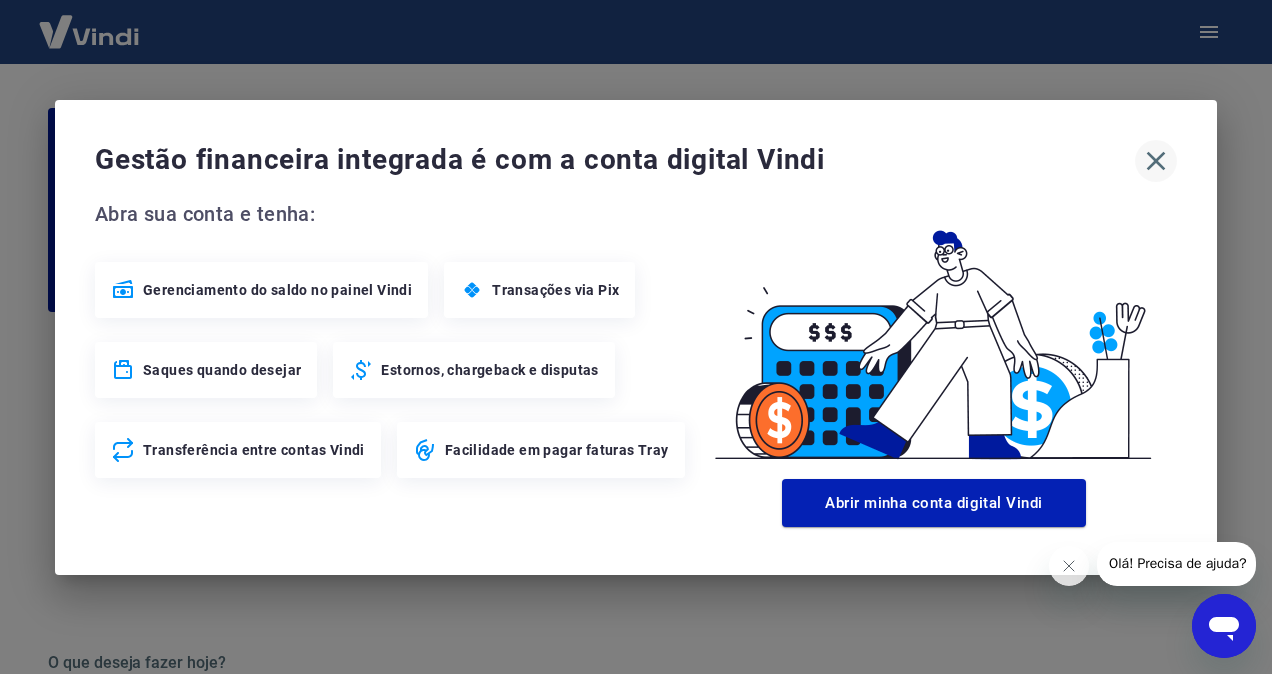 click 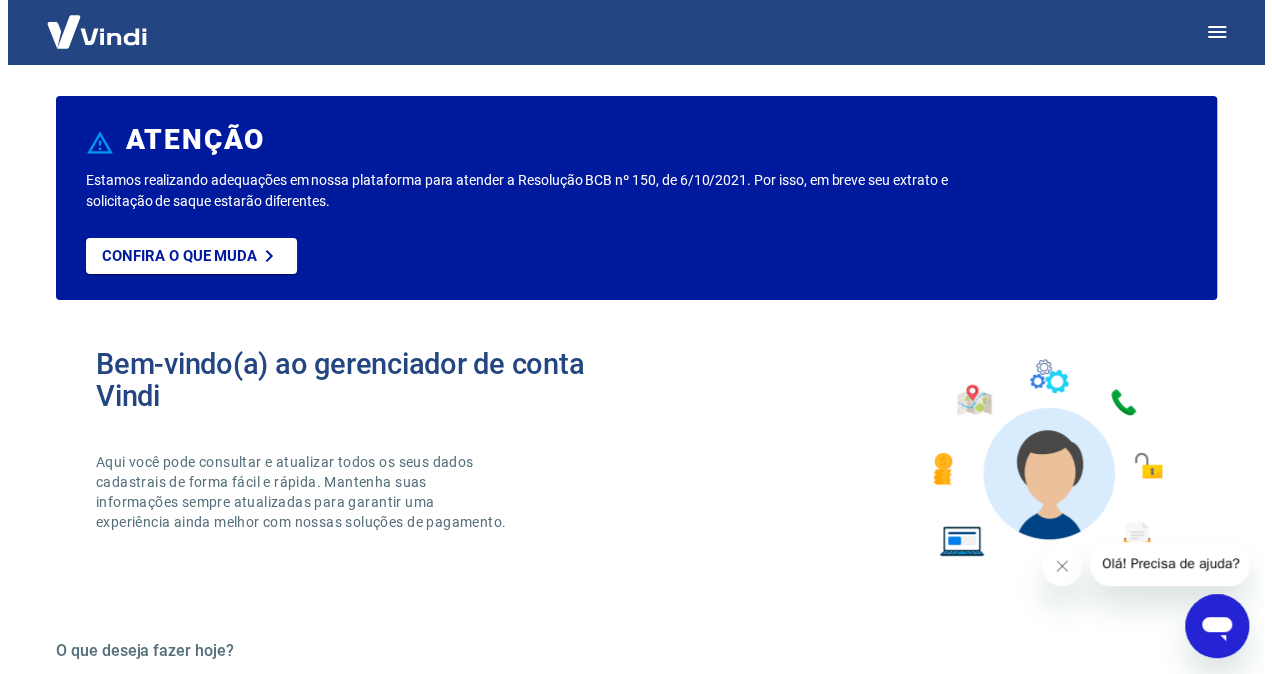 scroll, scrollTop: 0, scrollLeft: 0, axis: both 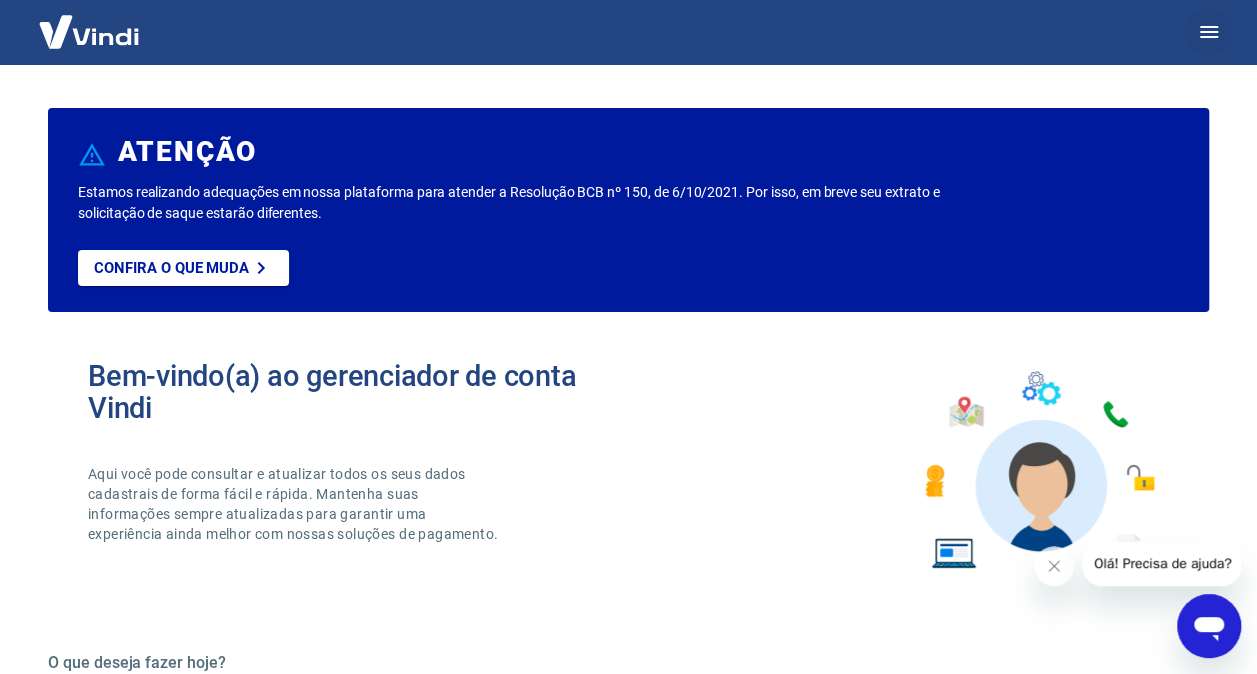click at bounding box center (1209, 32) 